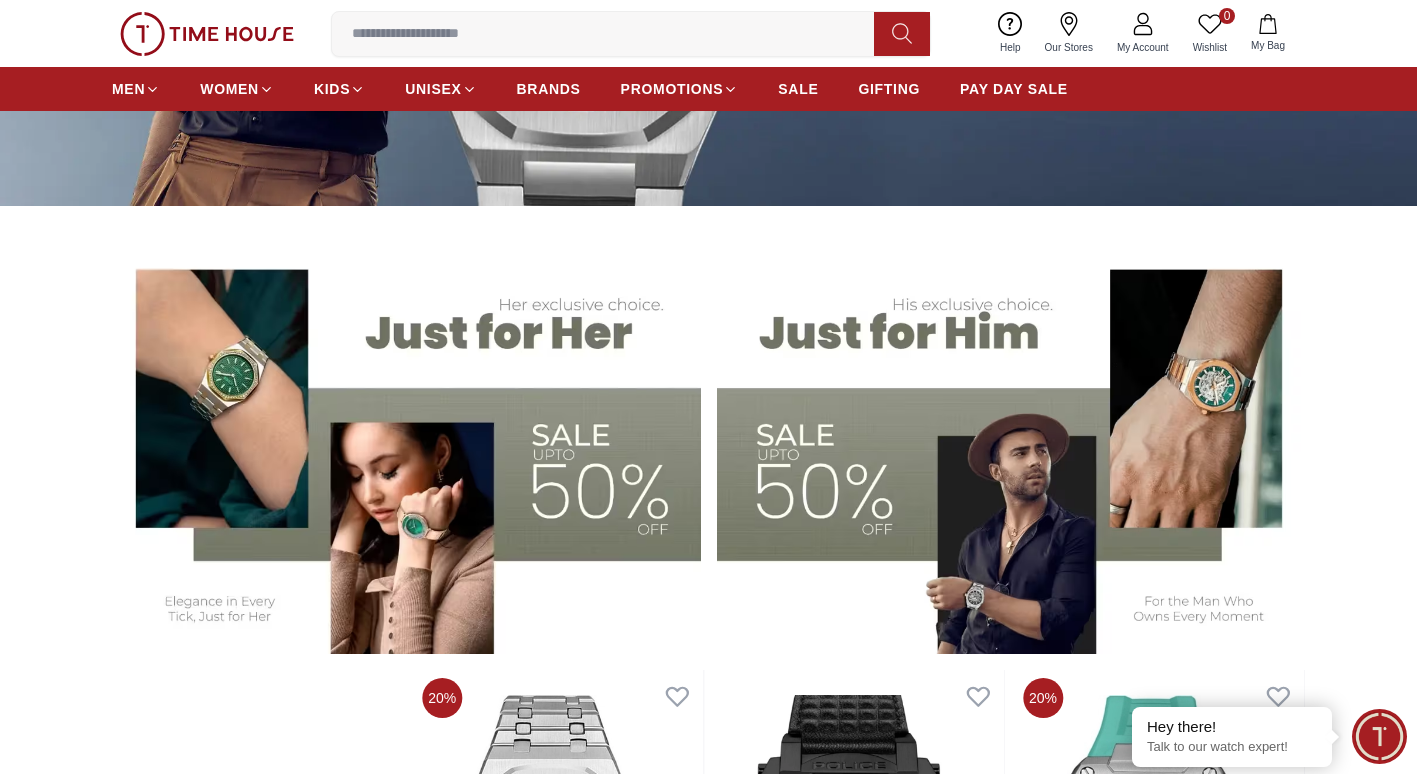 scroll, scrollTop: 458, scrollLeft: 0, axis: vertical 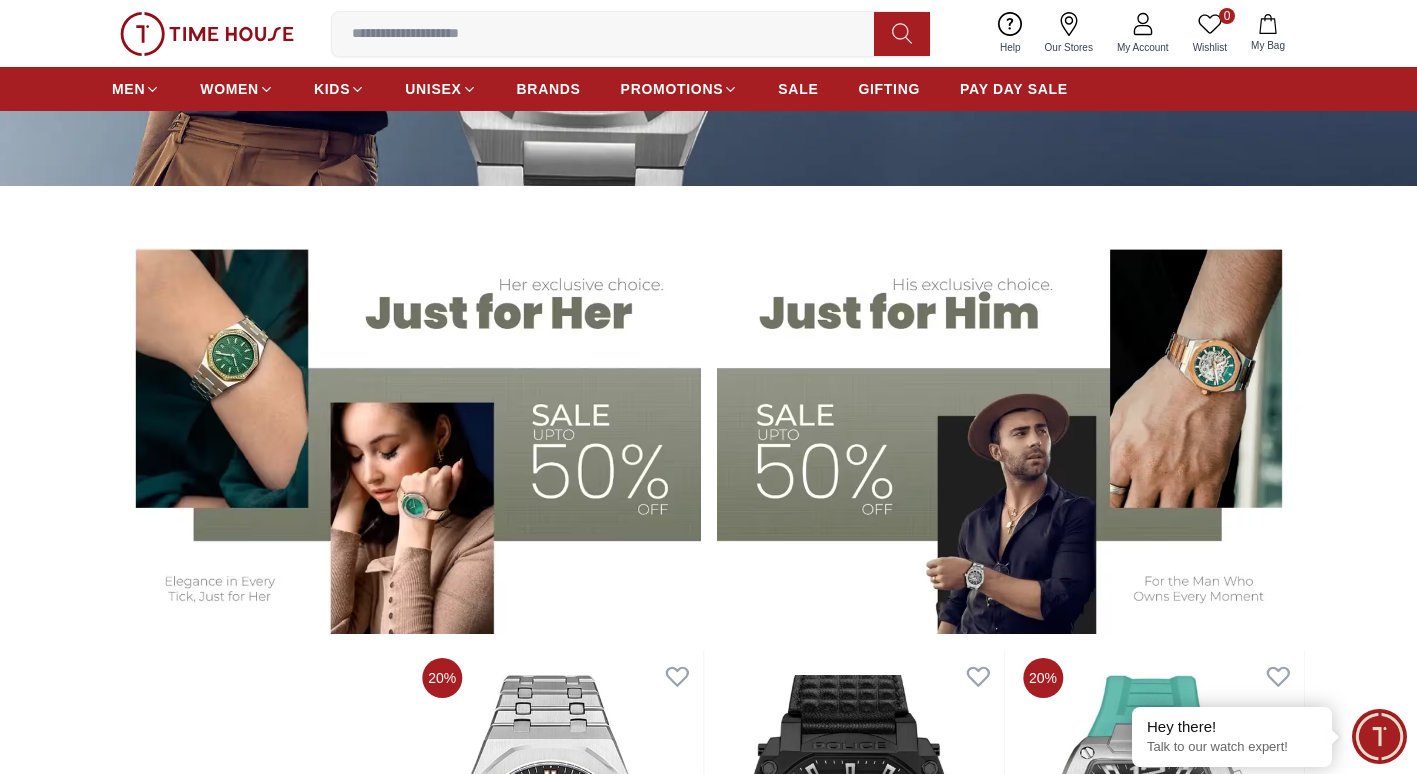 click at bounding box center [1011, 430] 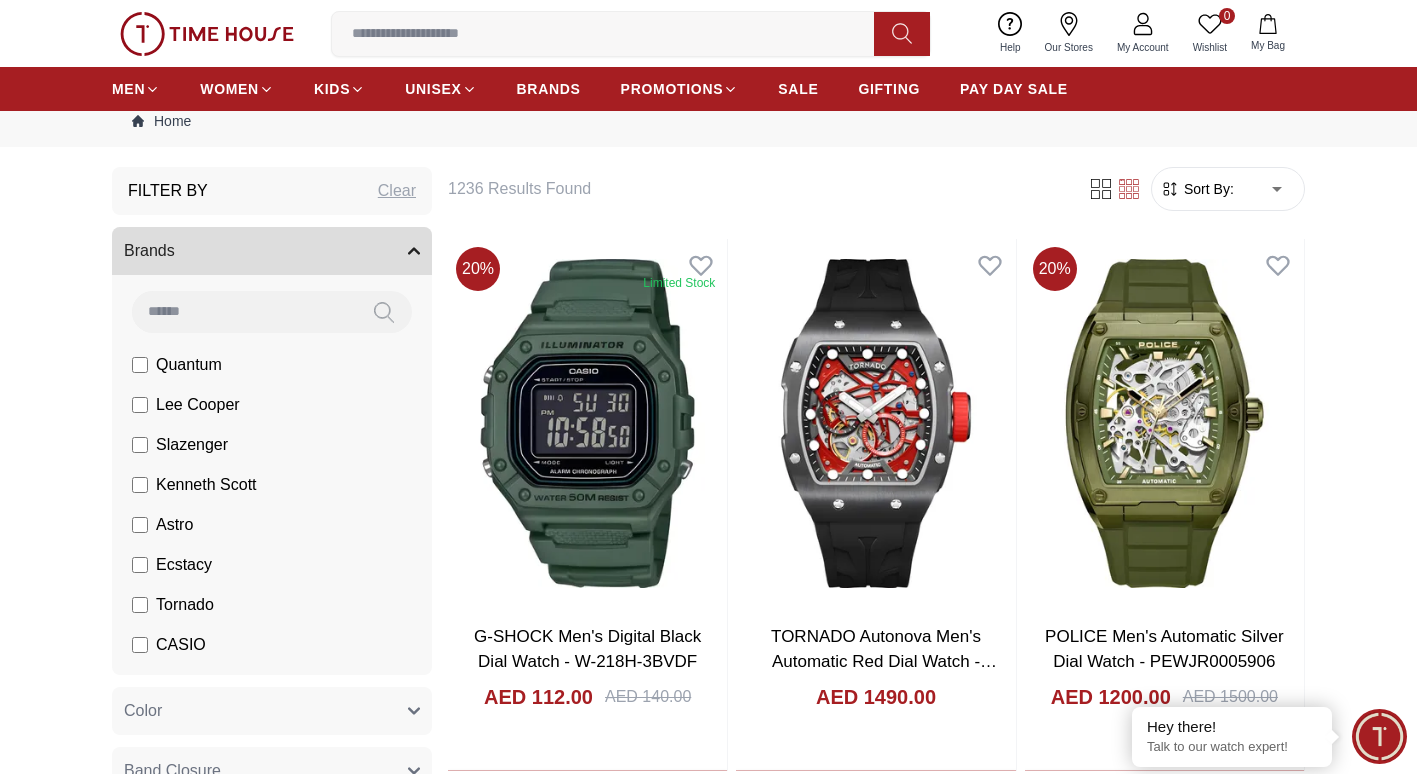 scroll, scrollTop: 54, scrollLeft: 0, axis: vertical 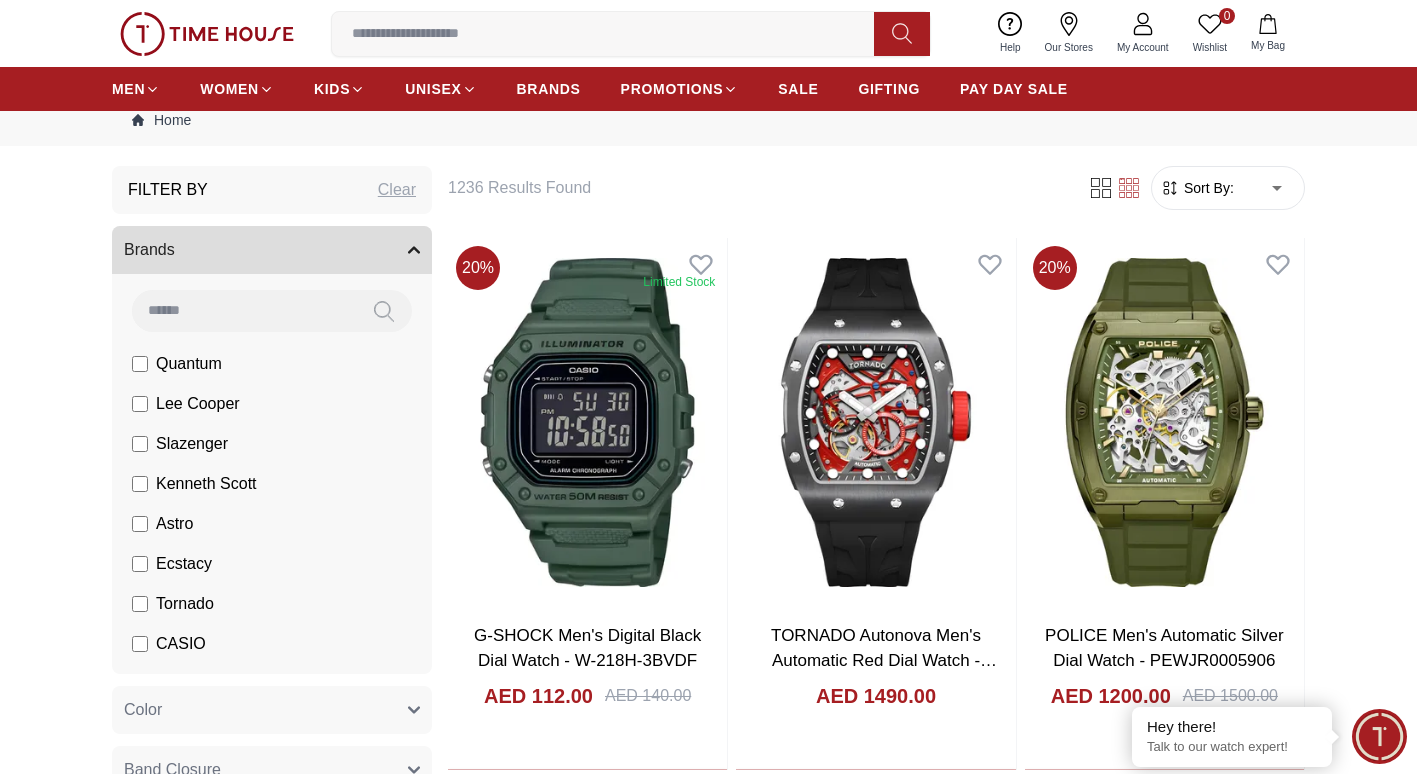 click on "100% Genuine products with International Warranty Shop From [COUNTRY] | العربية |     Currency    | 0 Wishlist My Bag Help Our Stores My Account 0 Wishlist My Bag MEN WOMEN KIDS UNISEX BRANDS PROMOTIONS SALE GIFTING PAY DAY SALE Home    Filter By Clear Brands Quantum Lee Cooper Slazenger Kenneth Scott Astro Ecstacy Tornado CASIO CITIZEN GUESS ORIENT Police Ducati CERRUTI 1881 G-Shock Tsar Bomba Ciga Design Color Black Green Blue Red Dark Blue Silver Silver / Black Orange Rose Gold Grey White White / Rose Gold Silver / Silver Dark Blue / Silver Silver / Gold Silver / Rose Gold Black / Black Black / Silver Black / Rose Gold Gold Yellow Brown White / Silver Light Blue Black /Rose Gold Black /Grey Black /Red Black /Black Black / Rose Gold / Black Rose Gold / Black Rose Gold / Black / Black Pink Green /Silver Purple Silver Silver Silver / Blue Green / Green Blue / Black Blue / Blue Titanum Navy Blue Military Green Blue / Silver Champagne White / Gold White / Gold  Black  Ivory Green / Silver Blue  Red" at bounding box center (708, 2374) 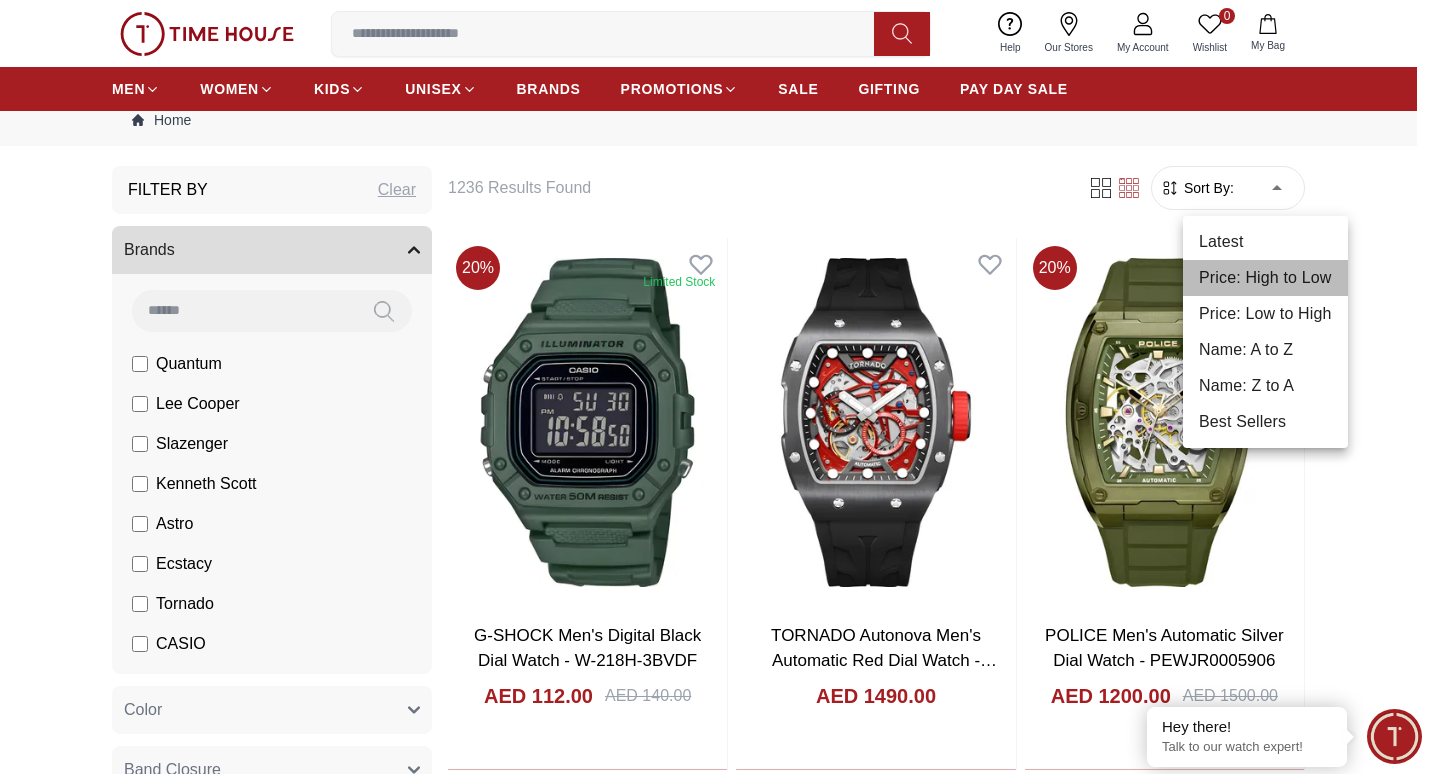 click on "Price: High to Low" at bounding box center (1265, 278) 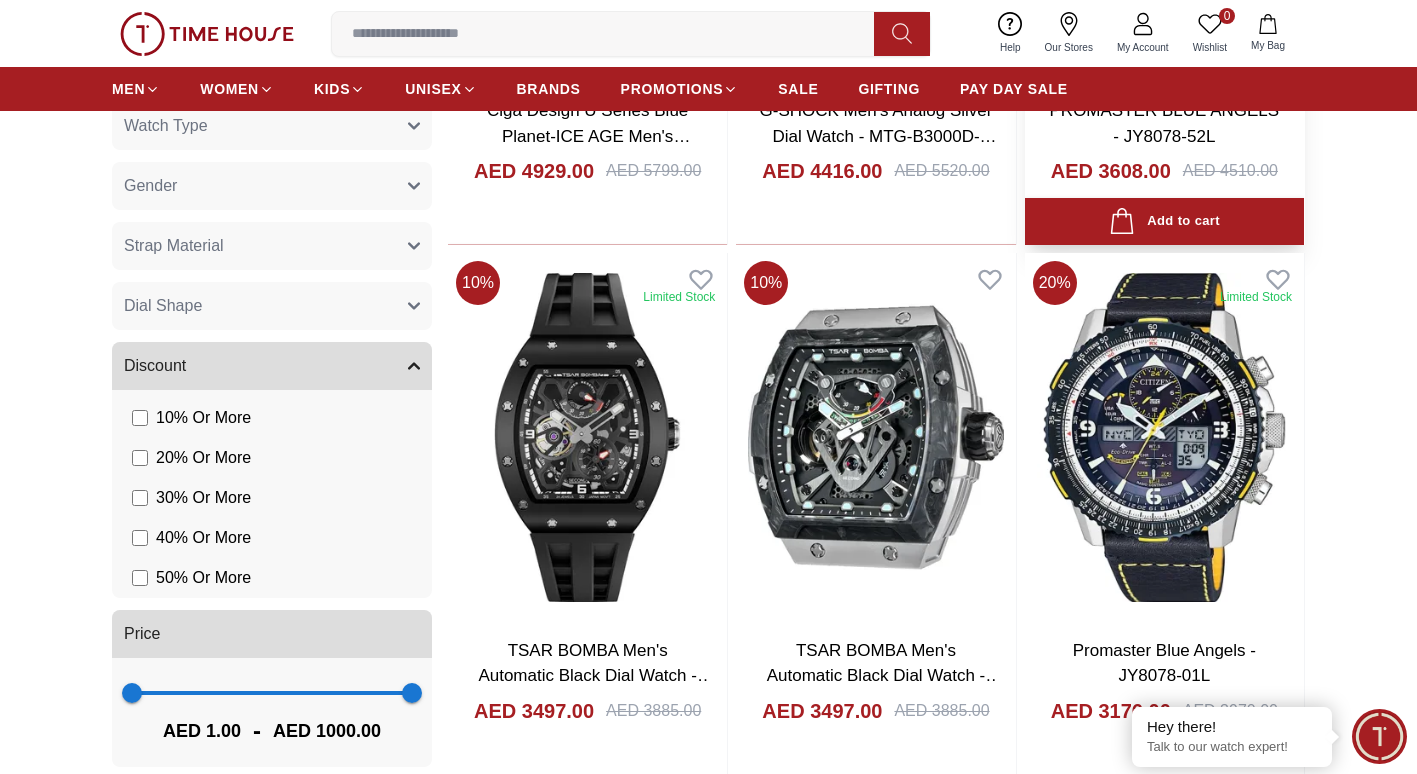 scroll, scrollTop: 1120, scrollLeft: 0, axis: vertical 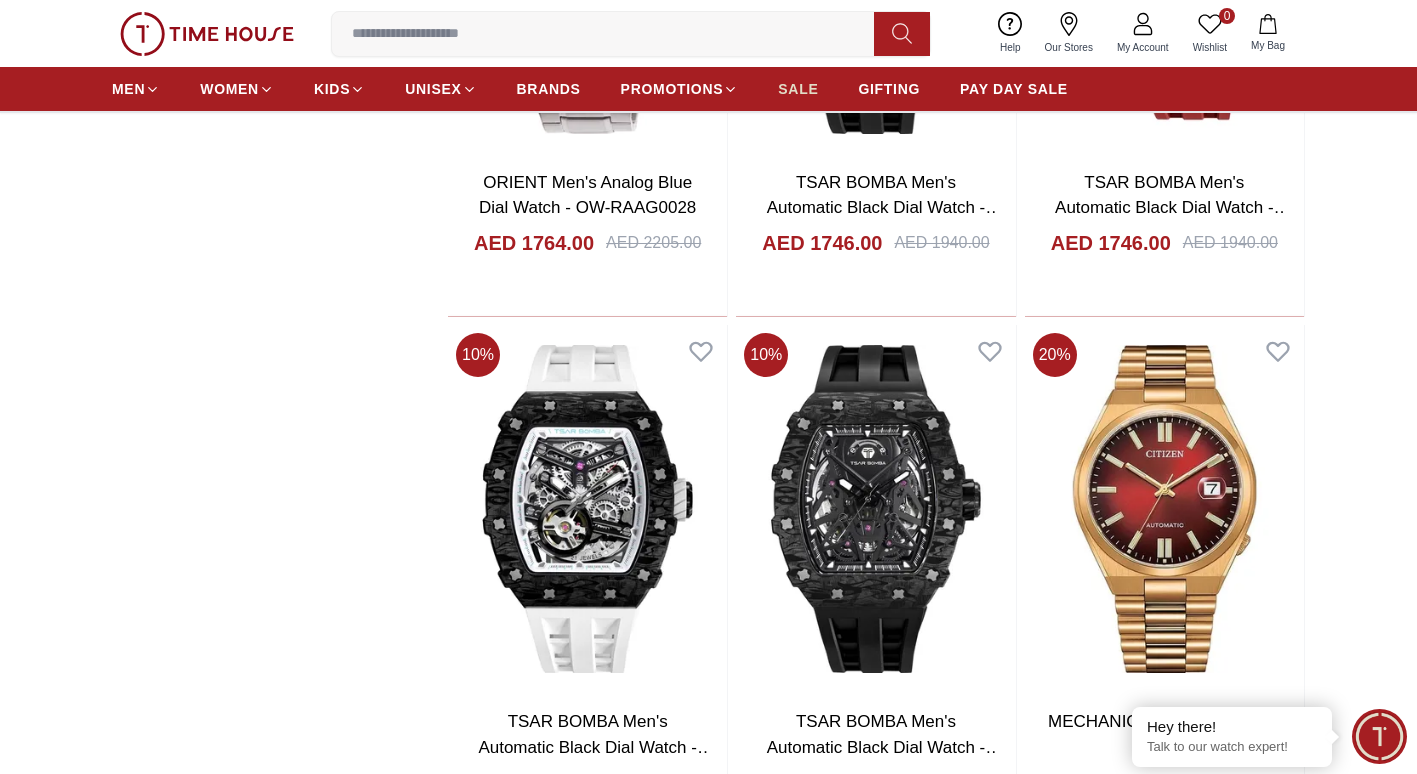 click on "SALE" at bounding box center (798, 89) 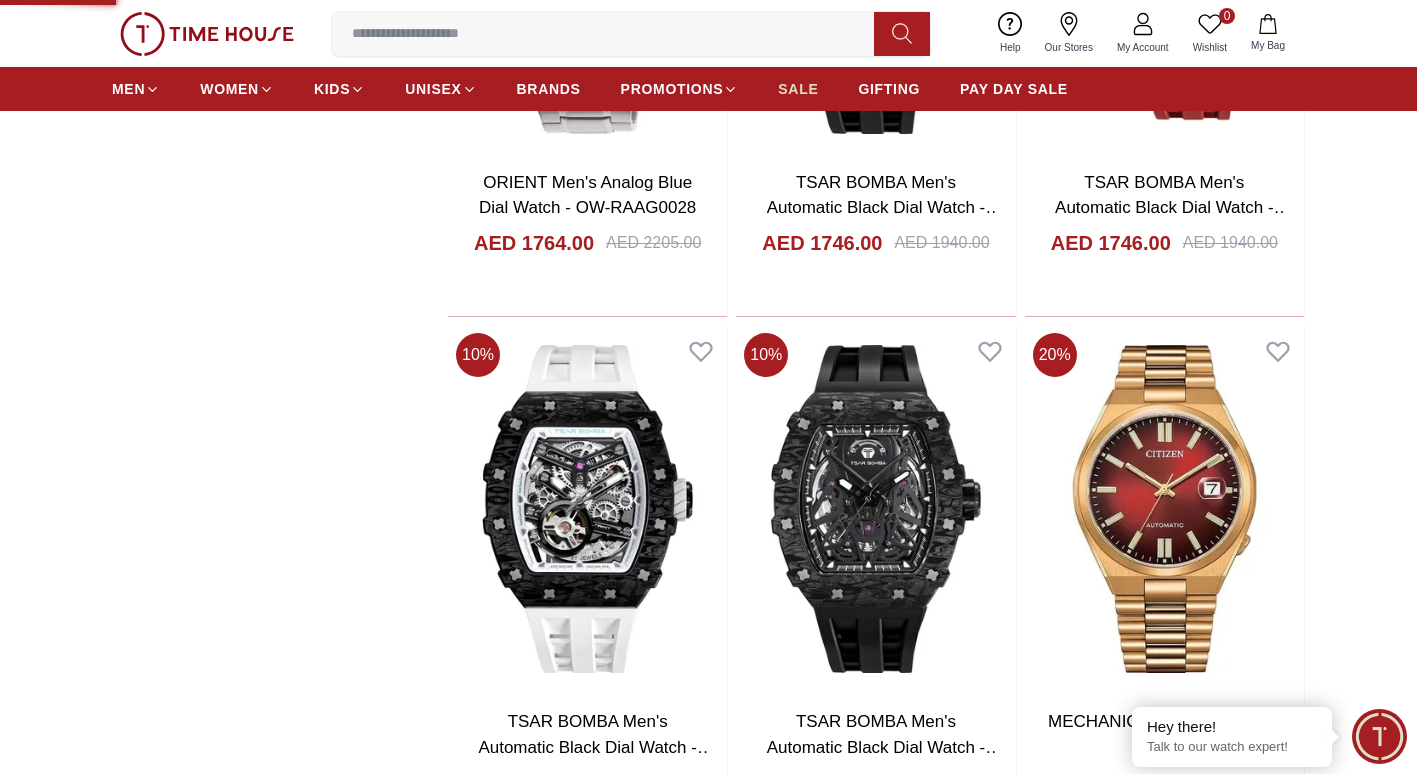 type on "******" 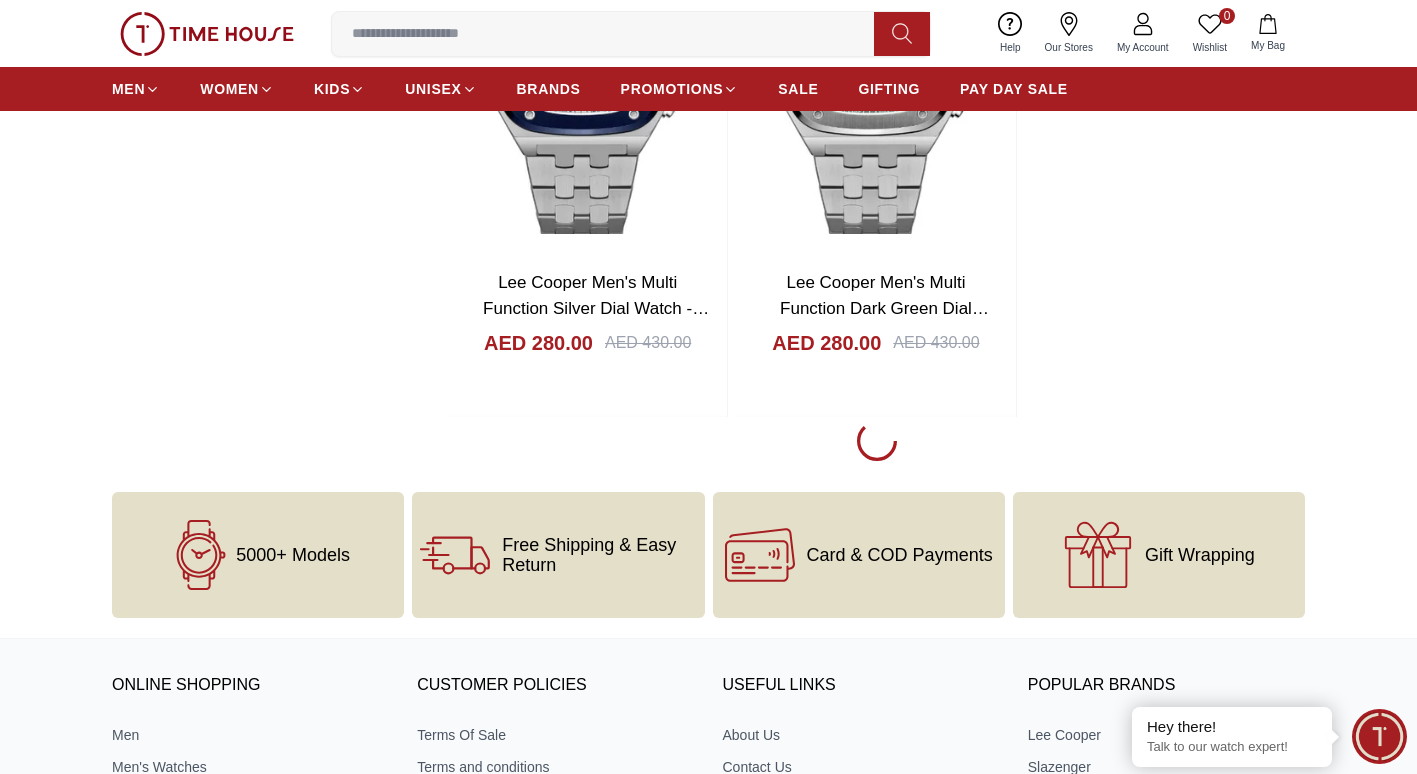 scroll, scrollTop: 4087, scrollLeft: 0, axis: vertical 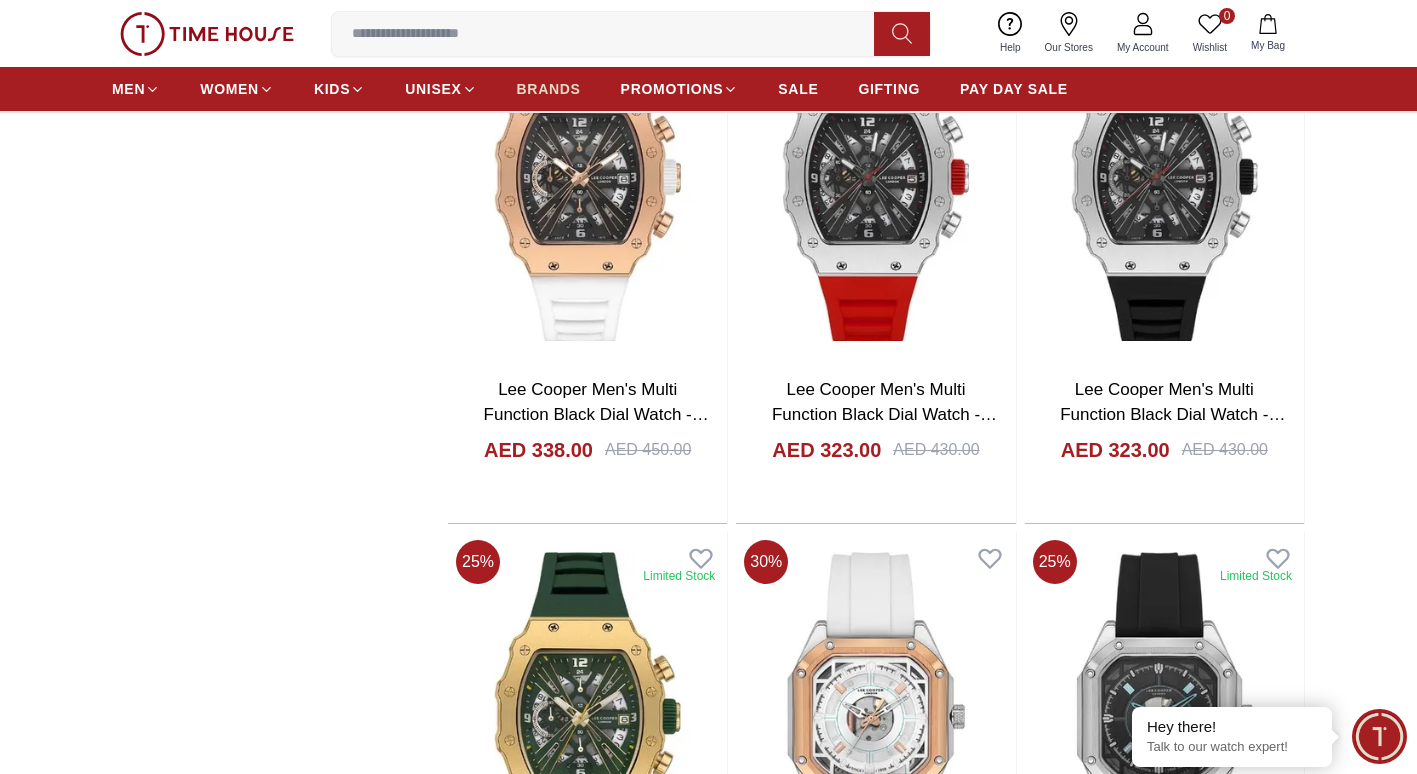 click on "BRANDS" at bounding box center (549, 89) 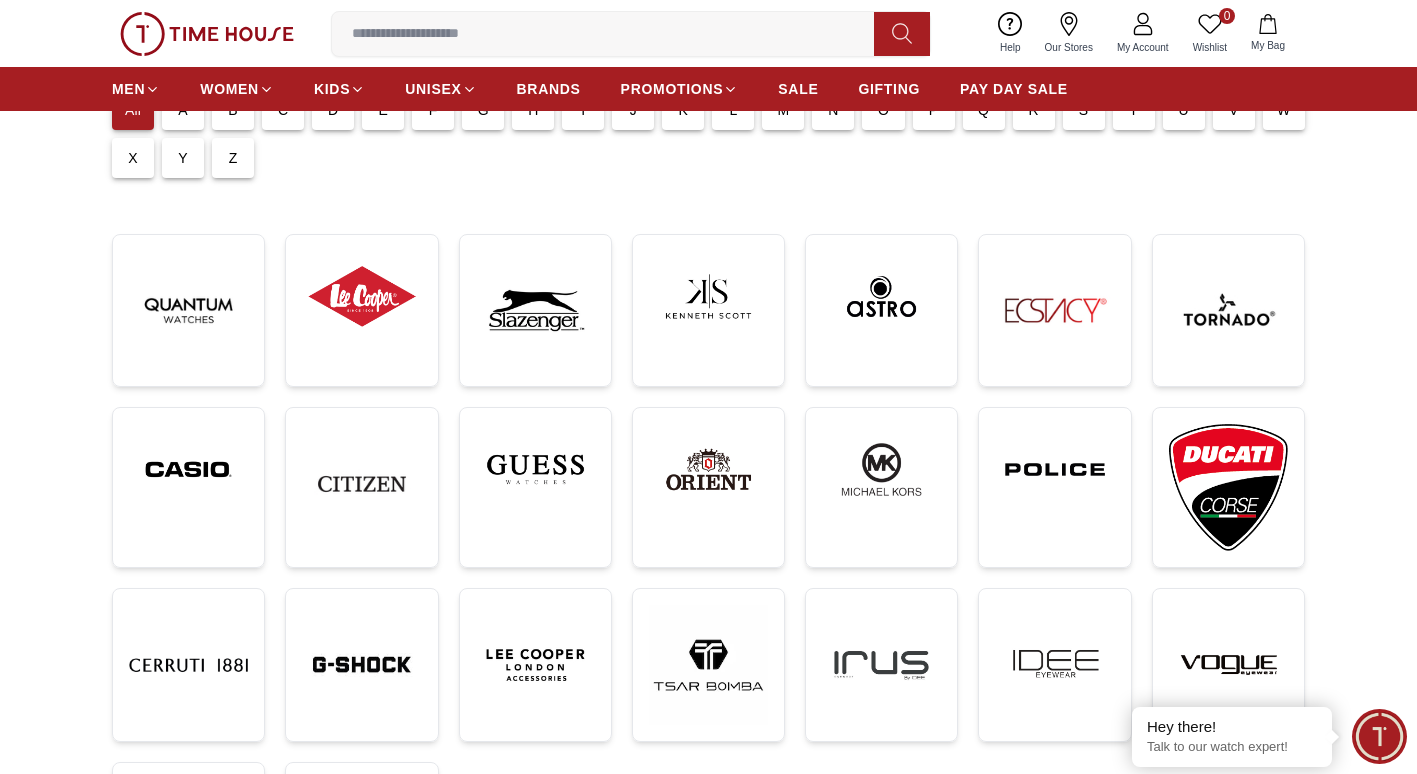 scroll, scrollTop: 199, scrollLeft: 0, axis: vertical 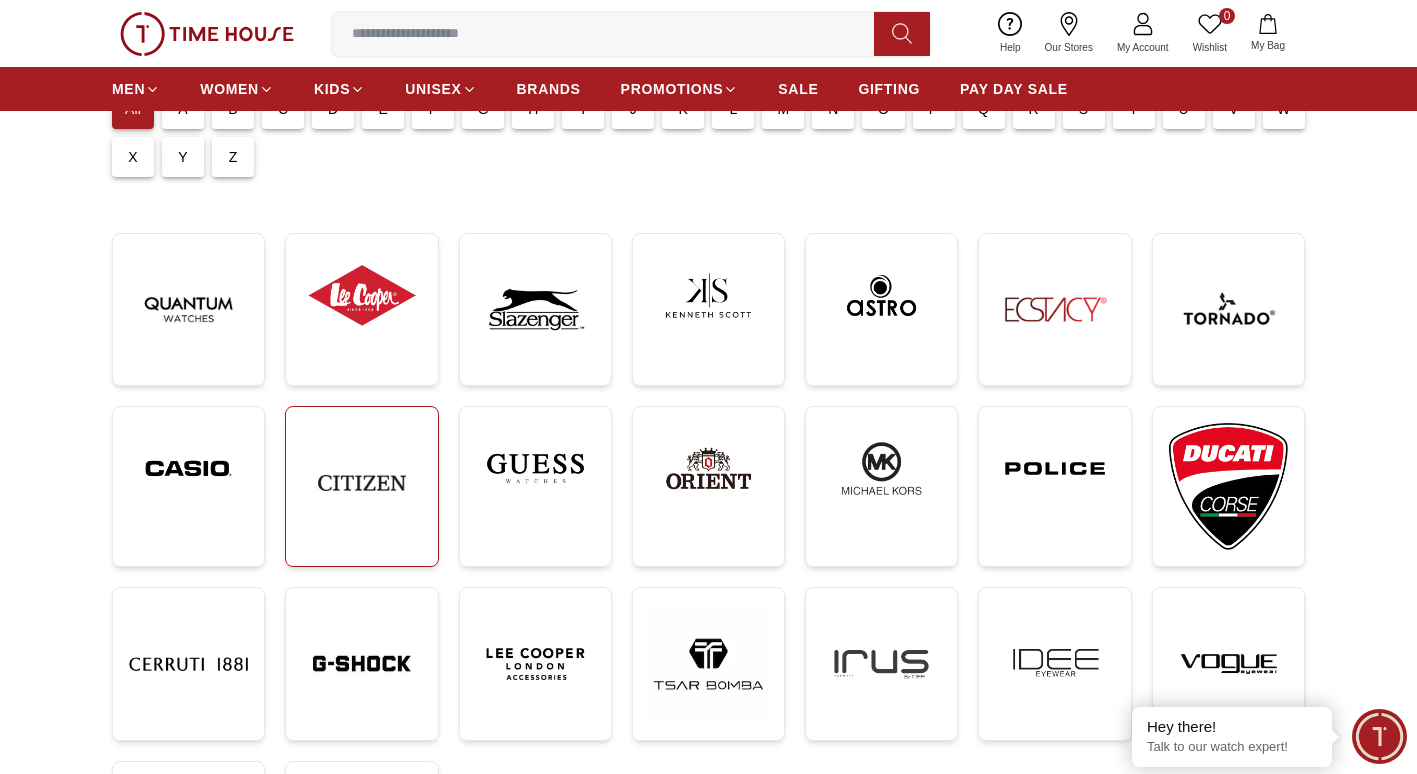 click at bounding box center (361, 482) 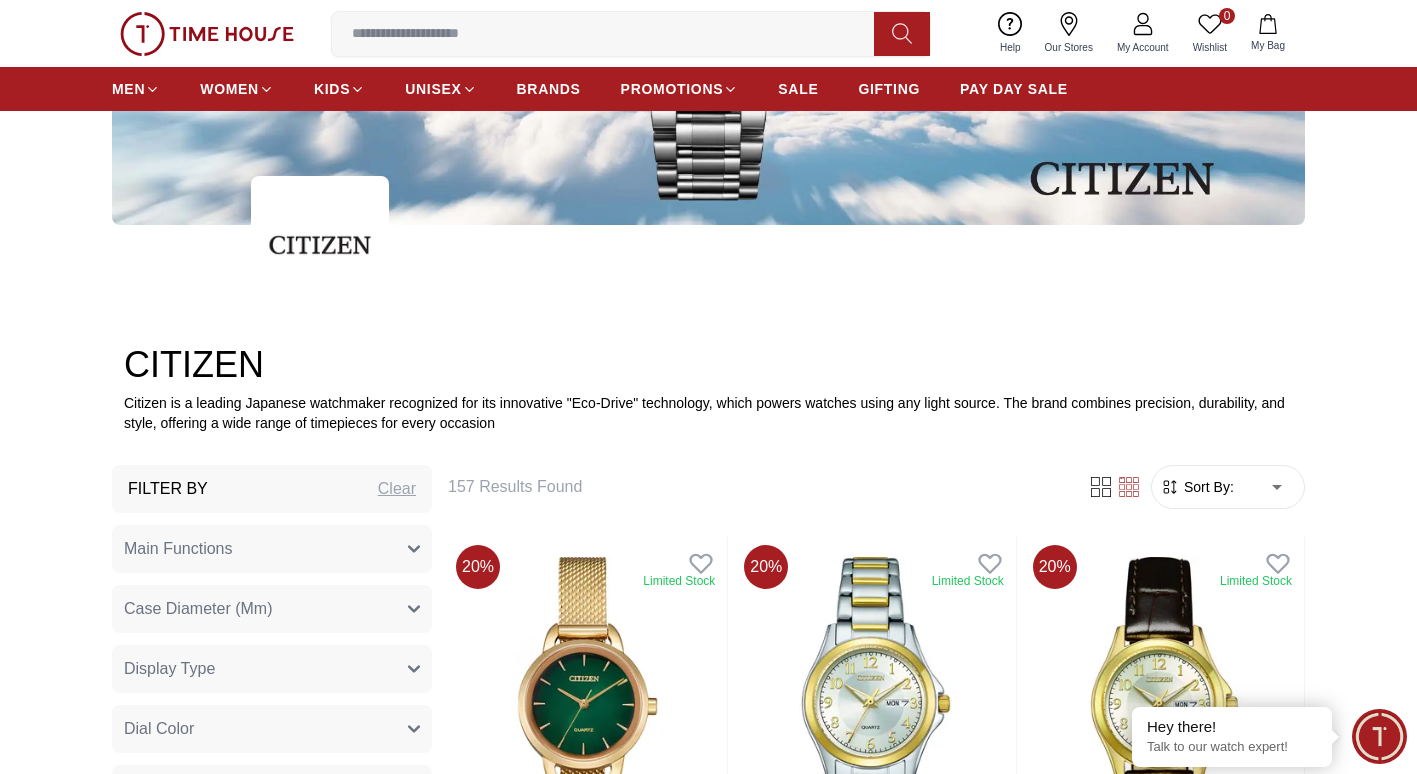 scroll, scrollTop: 401, scrollLeft: 0, axis: vertical 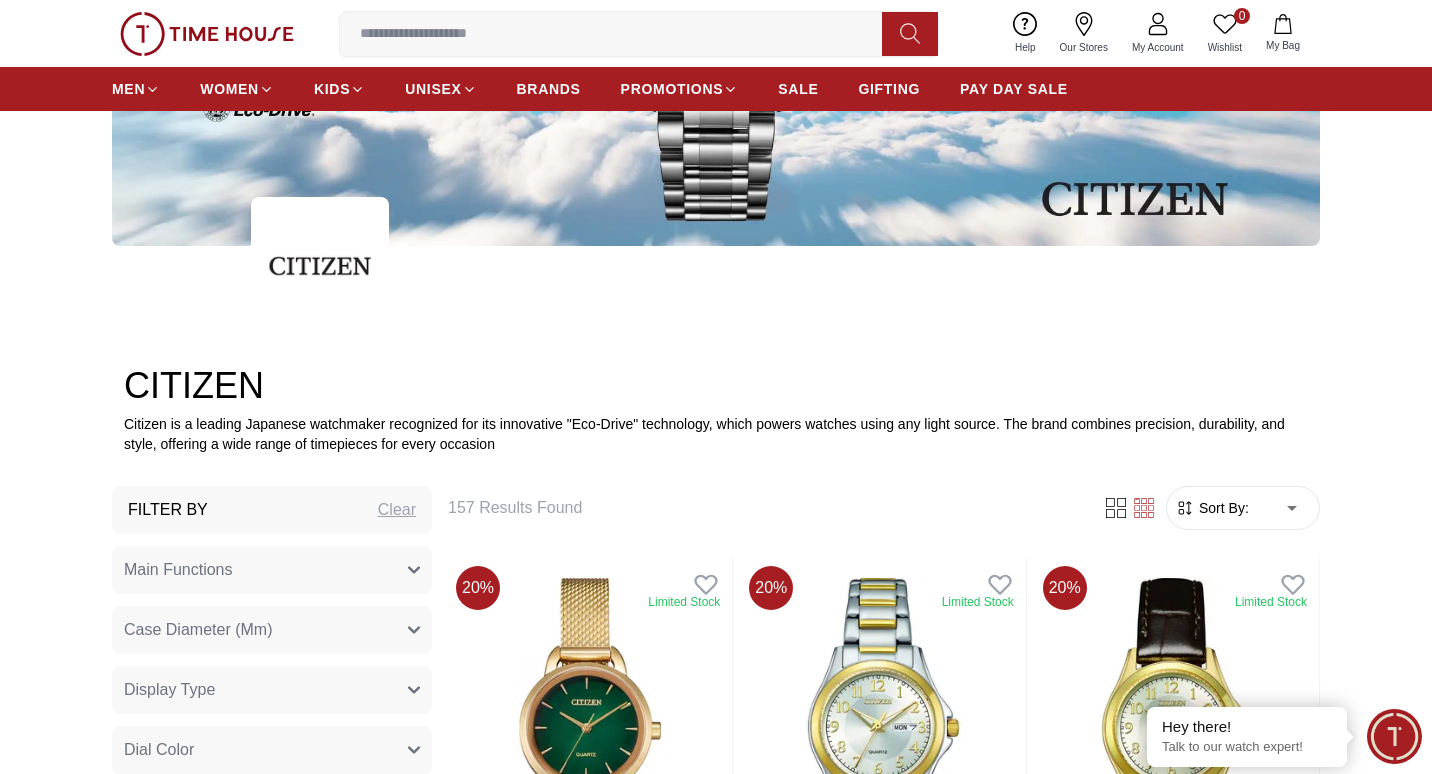 click on "100% Genuine products with International Warranty Shop From [COUNTRY] | العربية |     Currency    | 0 Wishlist My Bag Help Our Stores My Account 0 Wishlist My Bag MEN WOMEN KIDS UNISEX BRANDS PROMOTIONS SALE GIFTING PAY DAY SALE Home Citizen CITIZEN Citizen is a leading Japanese watchmaker recognized for its innovative "Eco-Drive" technology, which powers watches using any light source. The brand combines precision, durability, and style, offering a wide range of timepieces for every occasion    Filter By Clear Main Functions 1/1 second units chronograph 60 minute timing, 24 hrs display, Date display Date Display, Eco-Drive (recharged by any light source; No need to change battery), Insufficient Charge Warning Function, Overcharge Prevention Function Day and Date display Eco-Drive (recharged by any light source; No need to change battery), Insufficient Charge Warning Function, Overcharge Prevention Function  Small second hand 1/1 second units chronograph 12 hour timing
Date display 26mm Analog 1" at bounding box center (716, 2383) 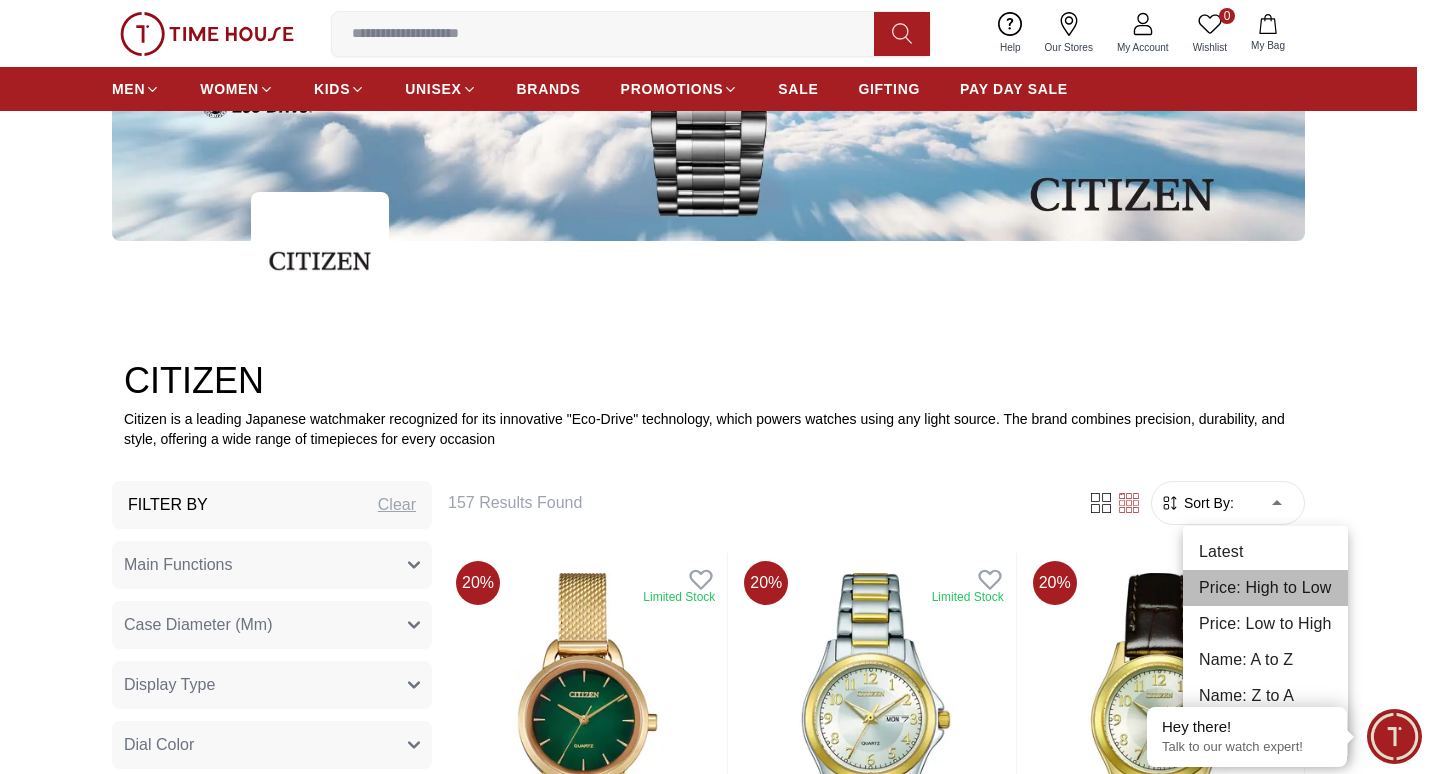 click on "Price: High to Low" at bounding box center [1265, 588] 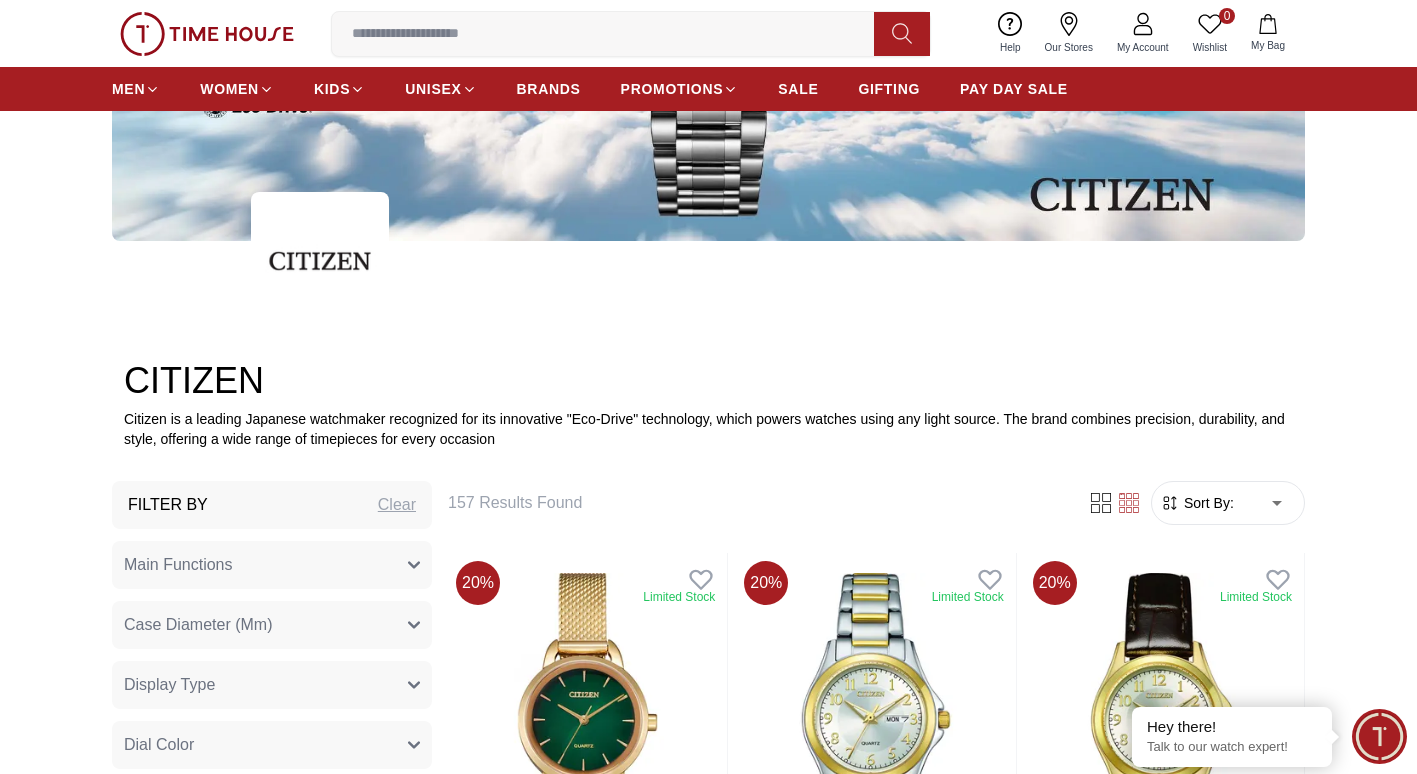 type on "*" 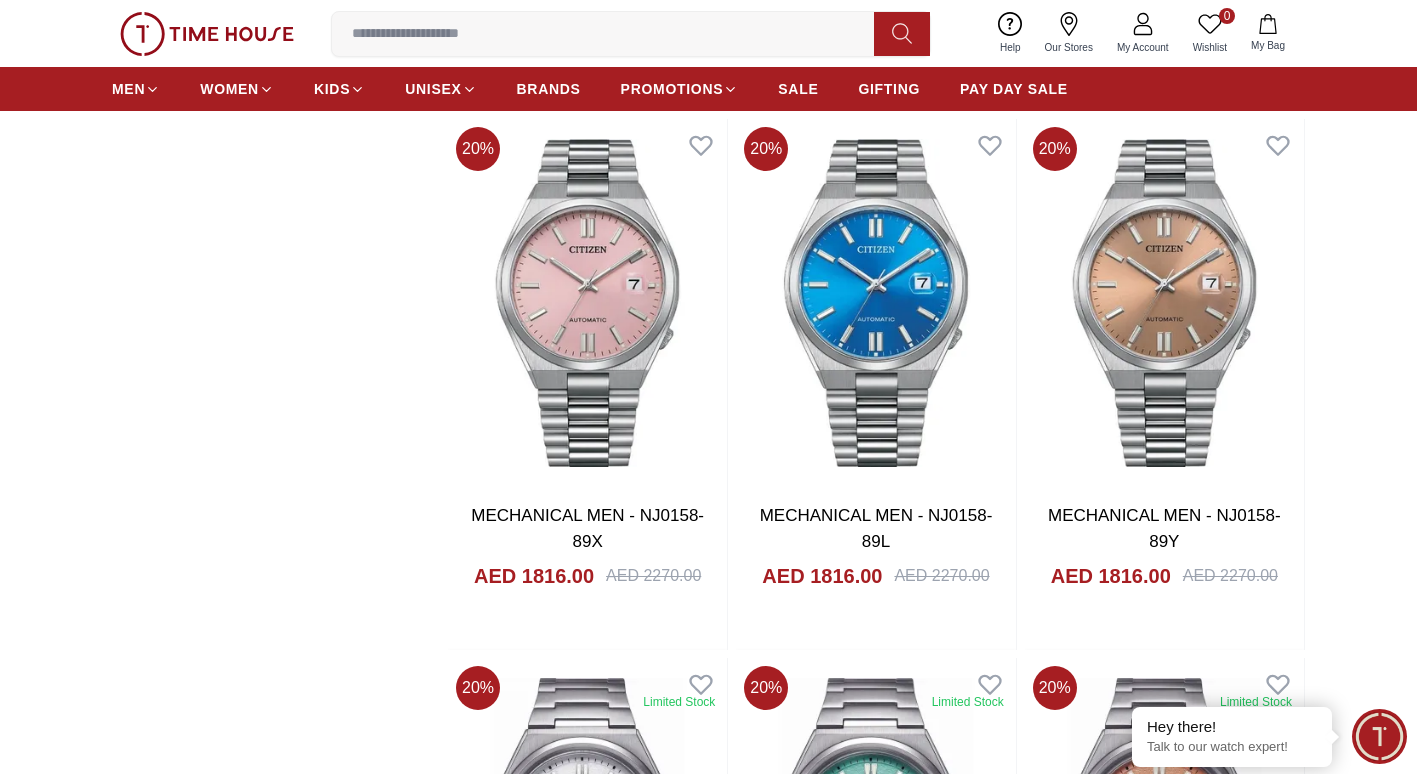 scroll, scrollTop: 2429, scrollLeft: 0, axis: vertical 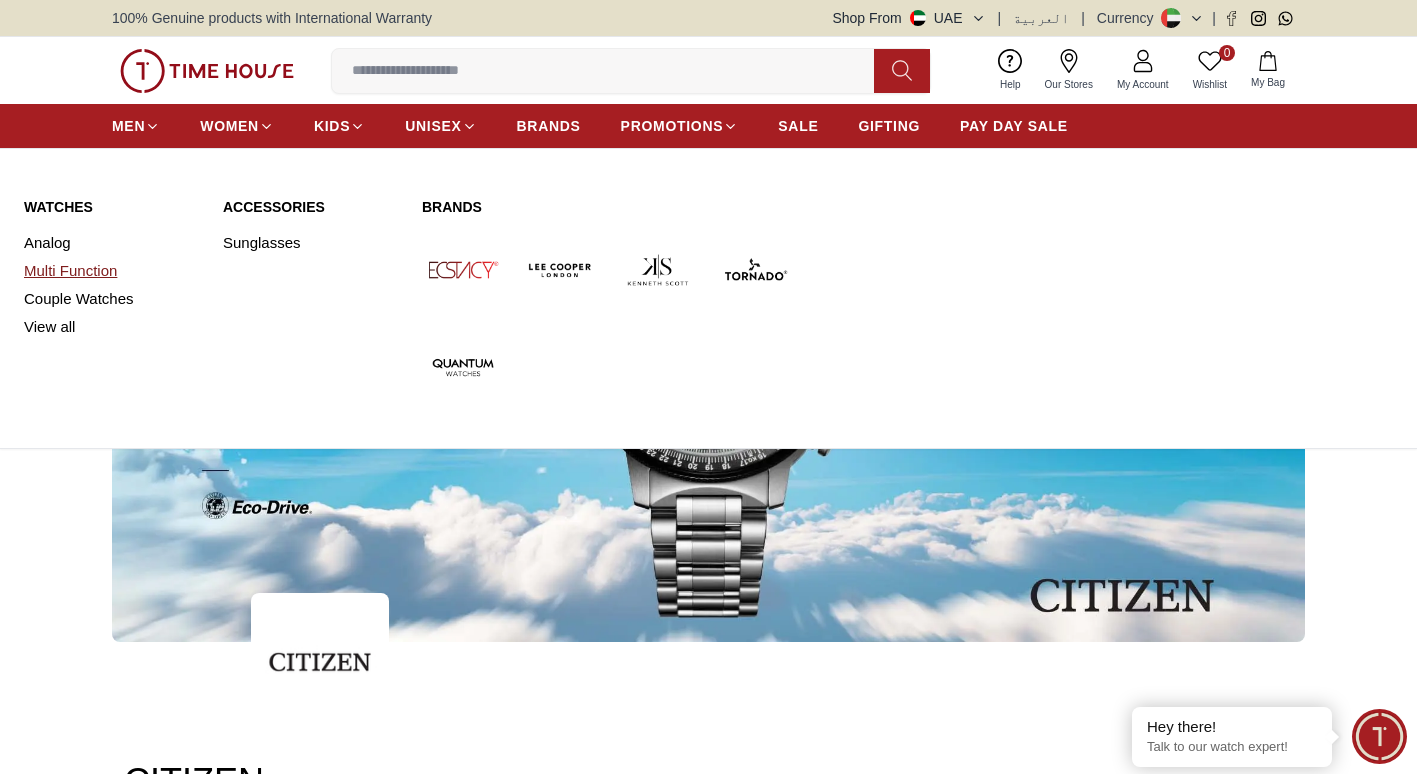 click on "Multi Function" at bounding box center (111, 271) 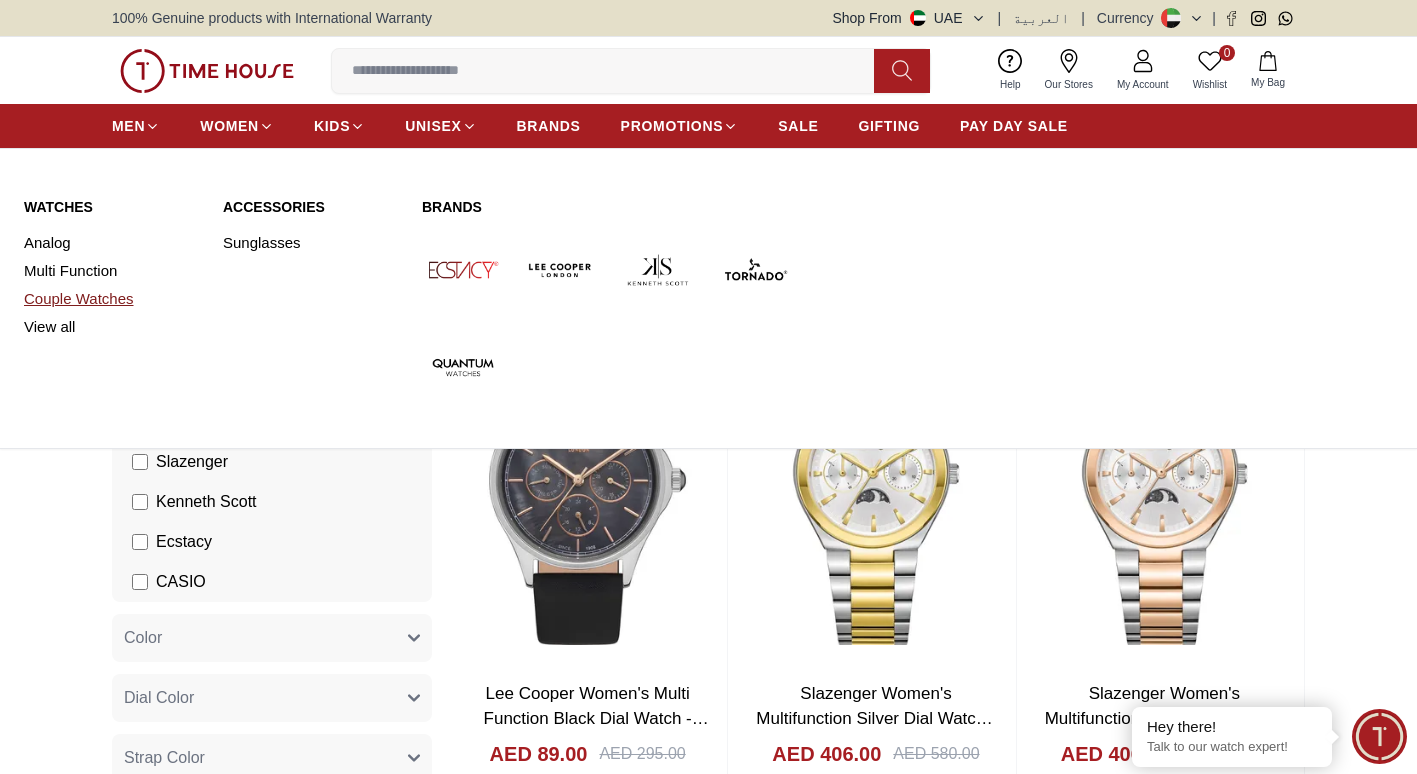 click on "Couple Watches" at bounding box center [111, 299] 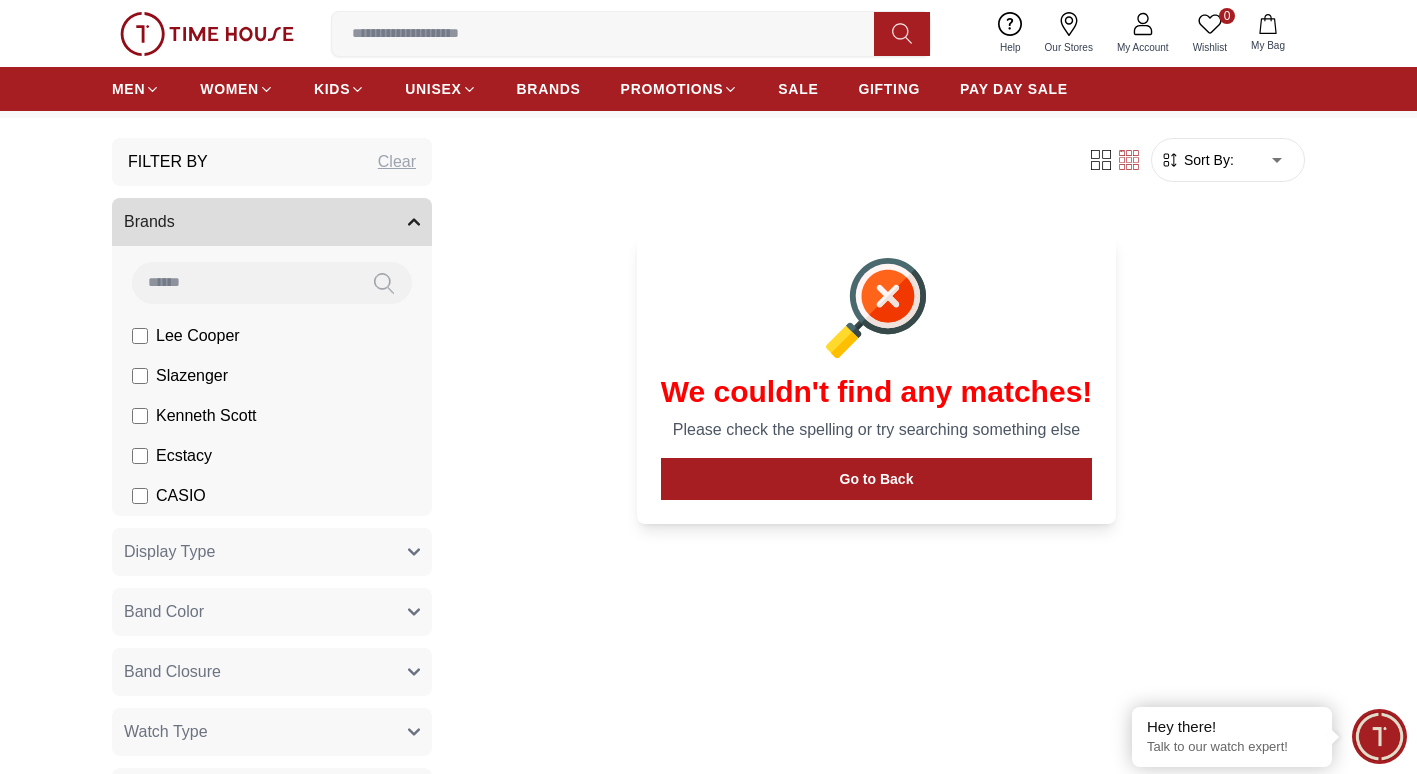 scroll, scrollTop: 87, scrollLeft: 0, axis: vertical 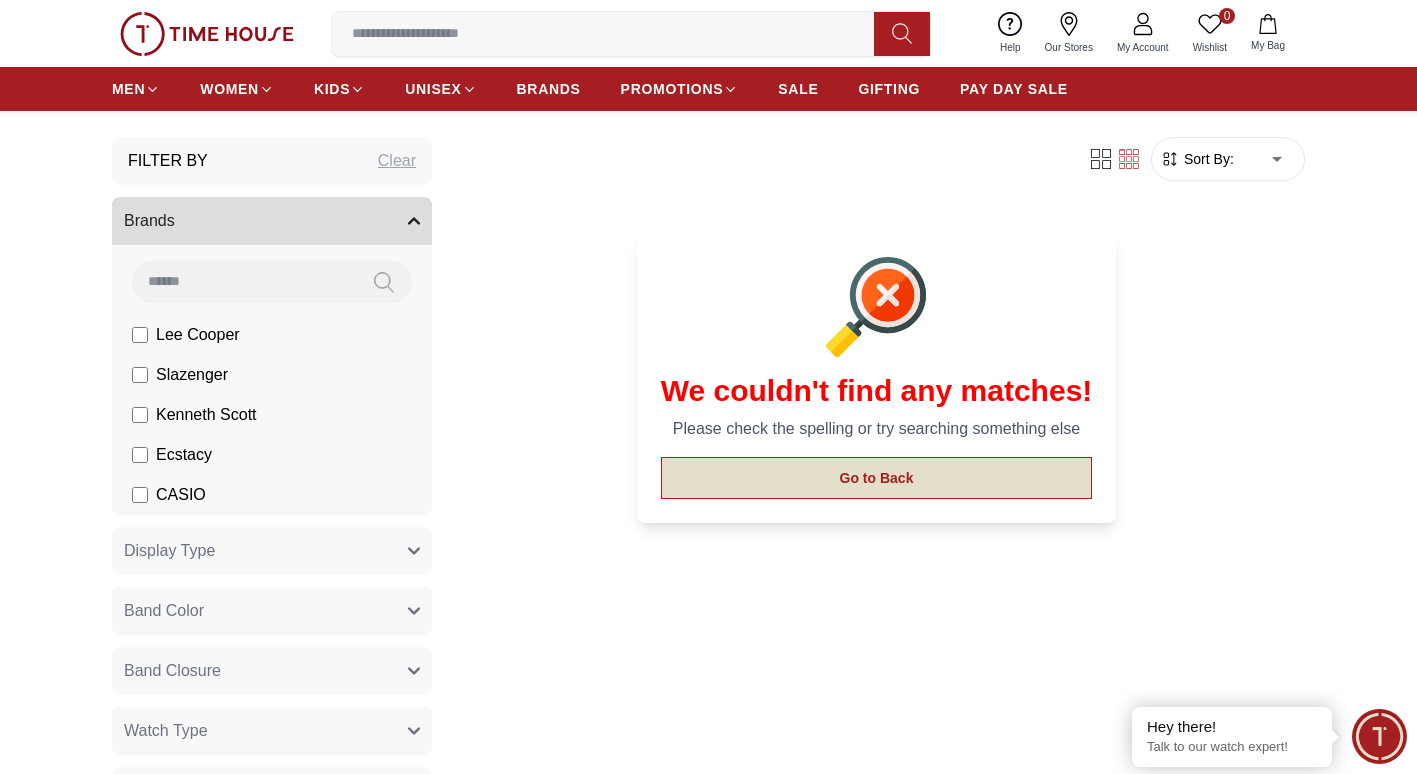 click on "Go to Back" at bounding box center (877, 478) 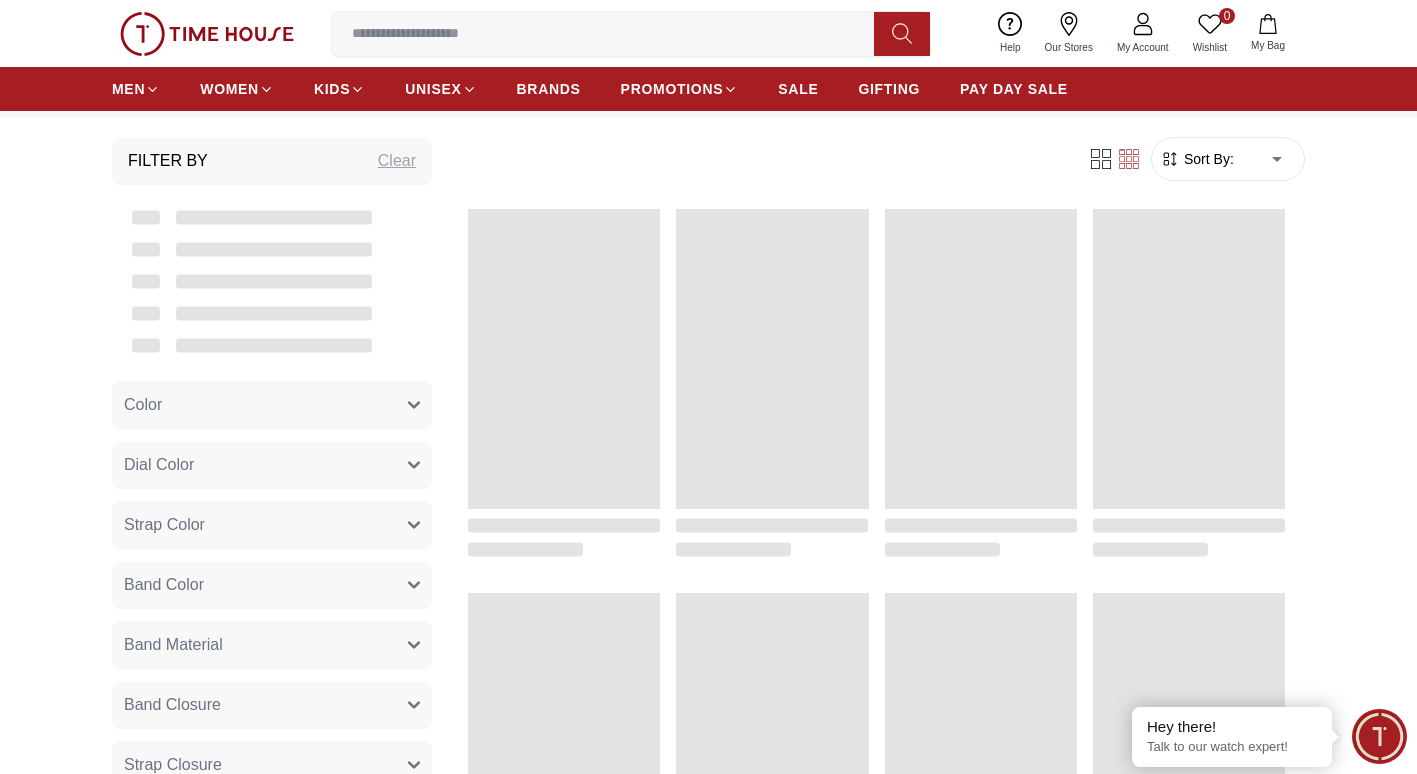 scroll, scrollTop: 0, scrollLeft: 0, axis: both 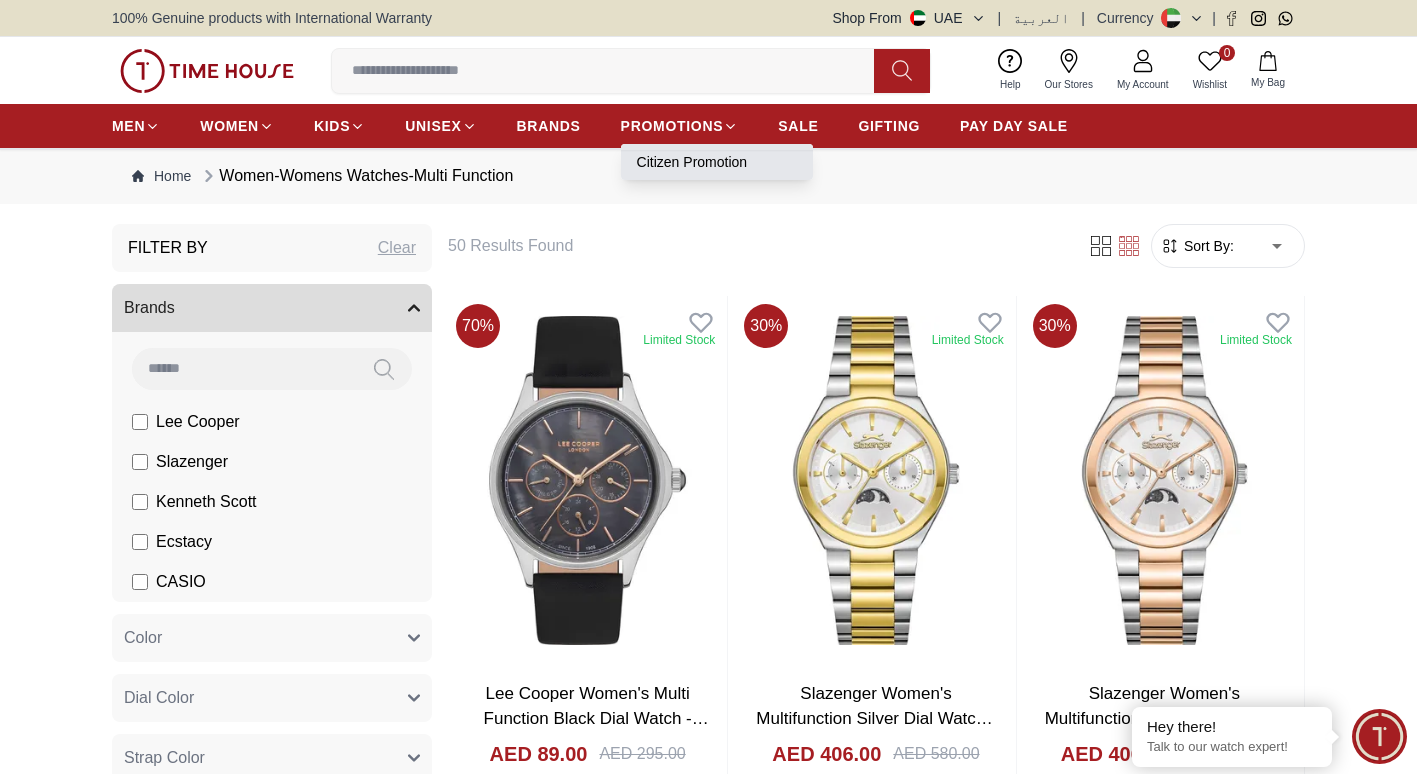 click on "Citizen Promotion" at bounding box center (717, 162) 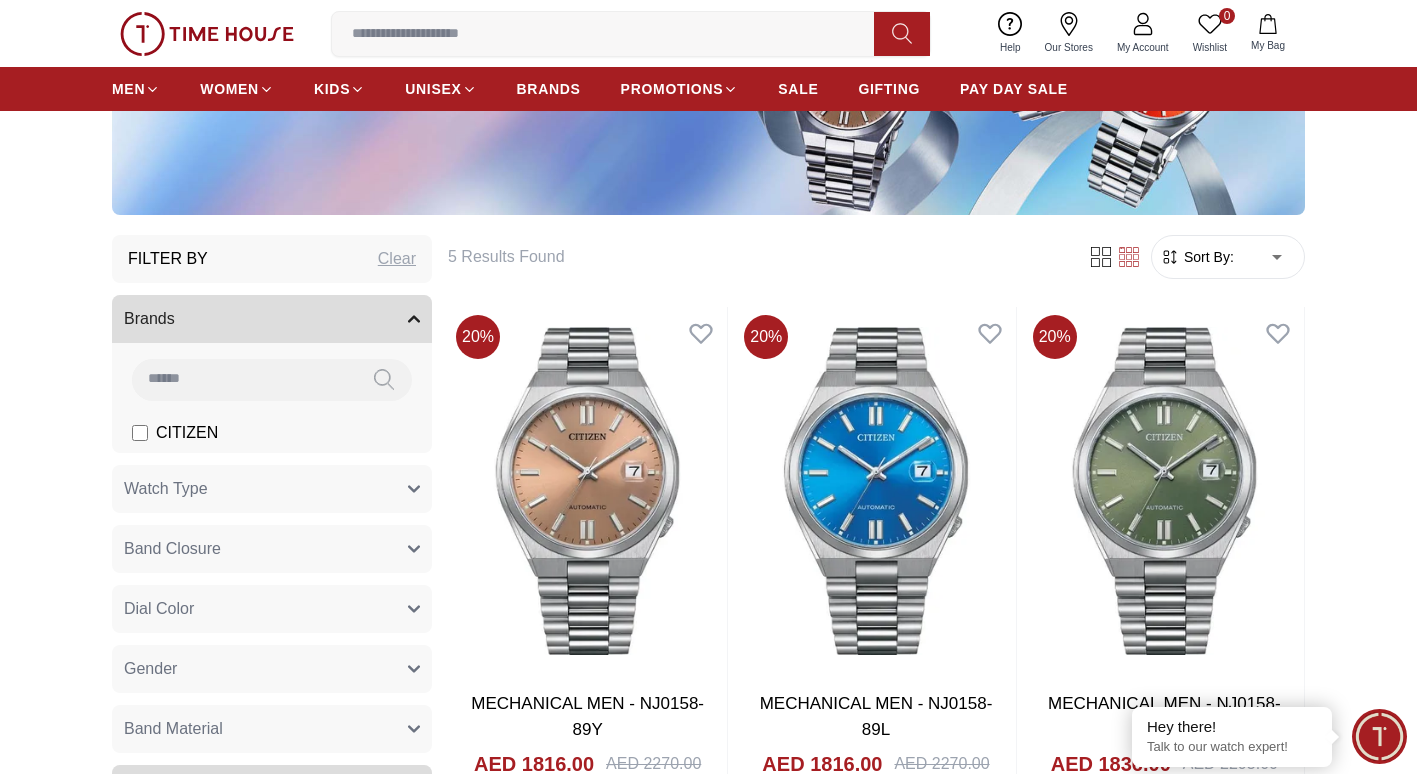 scroll, scrollTop: 424, scrollLeft: 0, axis: vertical 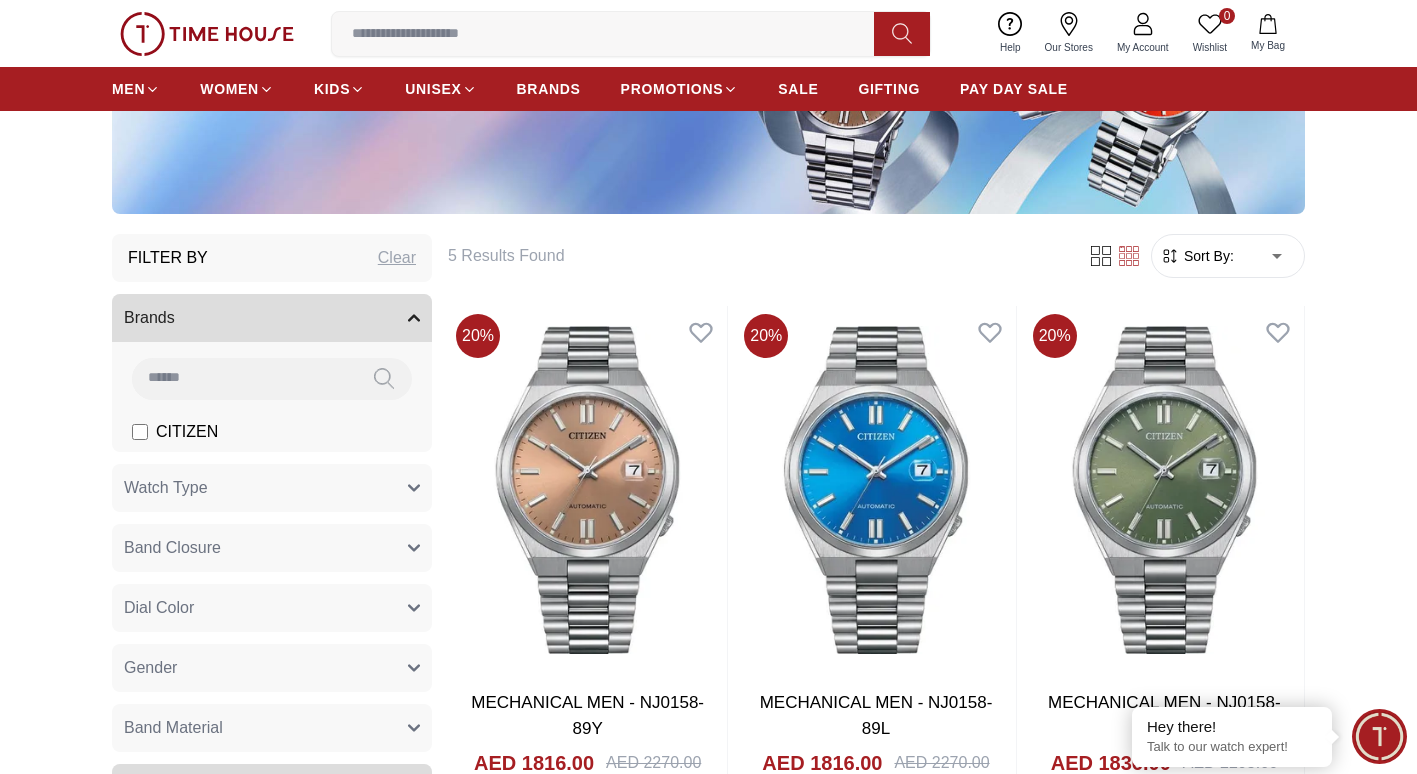 click on "Sort By:" at bounding box center (1207, 256) 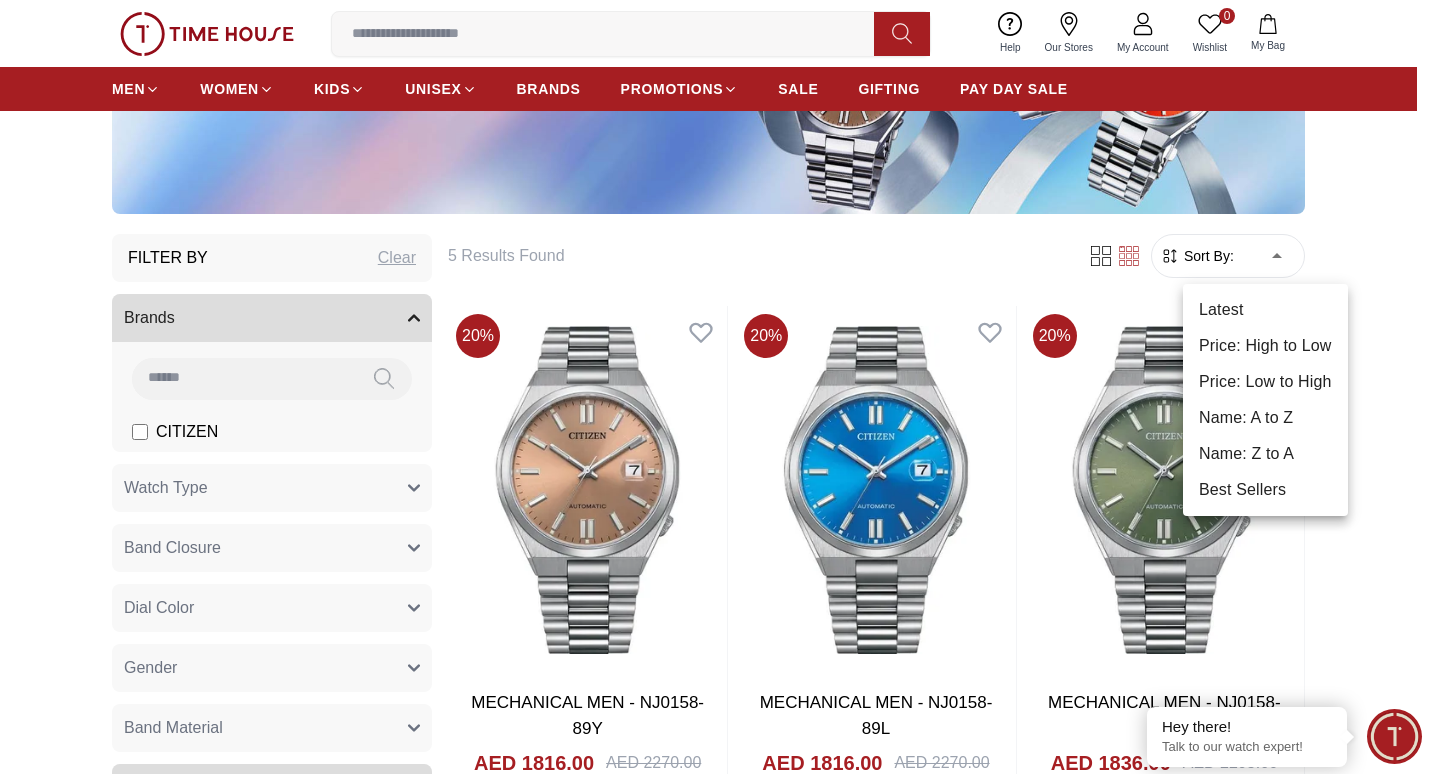 click on "100% Genuine products with International Warranty Shop From [COUNTRY] | العربية |     Currency    | 0 Wishlist My Bag Help Our Stores My Account 0 Wishlist My Bag MEN WOMEN KIDS UNISEX BRANDS PROMOTIONS SALE GIFTING PAY DAY SALE Home    Filter By Clear Brands CITIZEN Watch Type Casual Band Closure Clasp Dial Color Pink Red Light Brown Green Gender Men Band Material Stainless Steel Discount 10 % Or More Price 1 1000 AED 1.00 - AED 1000.00 Filter 5   Results Found Sort By: ​ ****** ​ 20 % MECHANICAL MEN - NJ0158-89Y AED 1816.00 AED 2270.00 Add to cart Add to cart 20 % MECHANICAL MEN - NJ0158-89L AED 1816.00 AED 2270.00 Add to cart Add to cart 20 % MECHANICAL MEN - NJ0158-89Z AED 1836.00 AED 2295.00 Add to cart Add to cart 20 % MECHANICAL MEN - NJ0158-89X AED 1816.00 AED 2270.00 Add to cart Add to cart 20 % MECHANICAL MEN - NJ0158-89W AED 1816.00 AED 2270.00 Add to cart Add to cart 5000+ Models Free Shipping & Easy Return Card & COD Payments Gift Wrapping ONLINE SHOPPING Men Men's Watches Women" at bounding box center [716, 849] 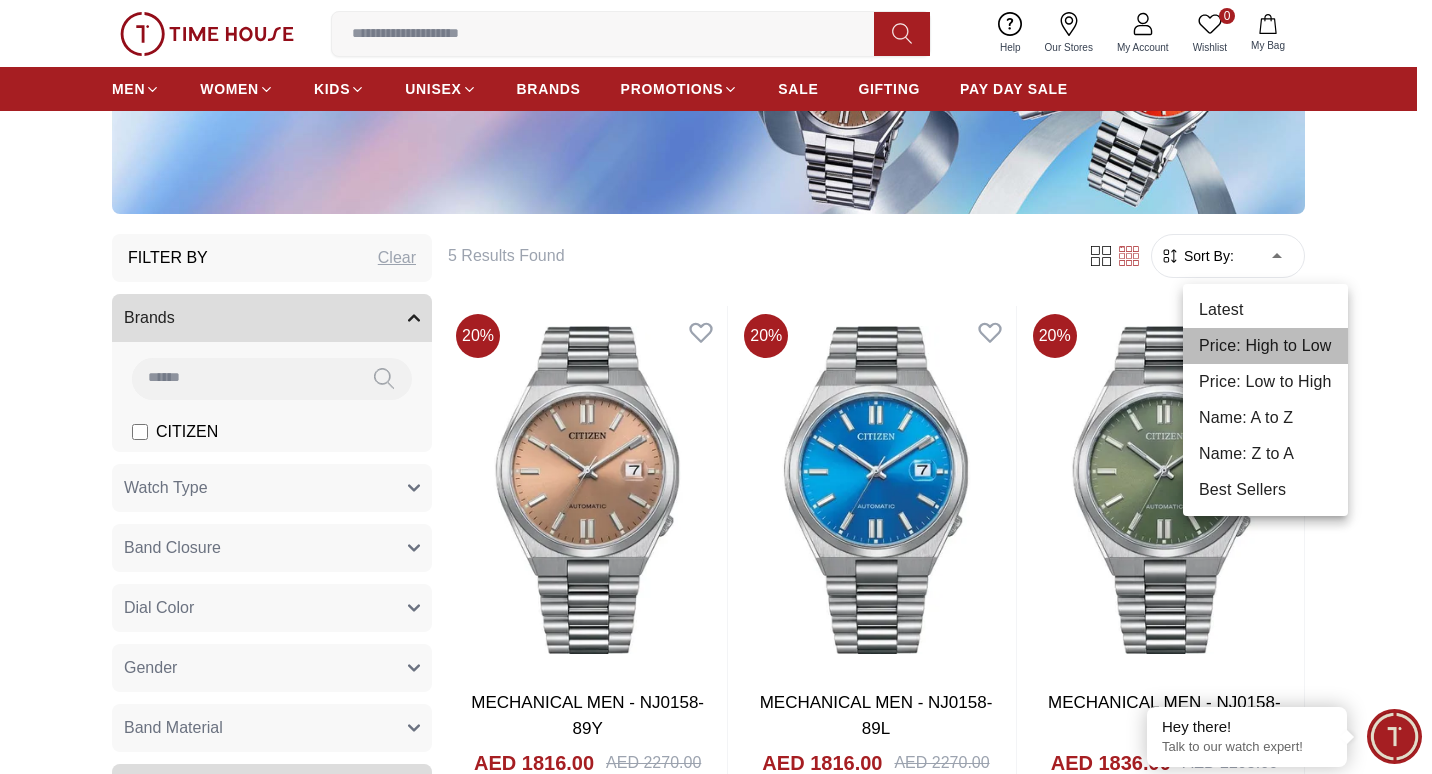 click on "Price: High to Low" at bounding box center (1265, 346) 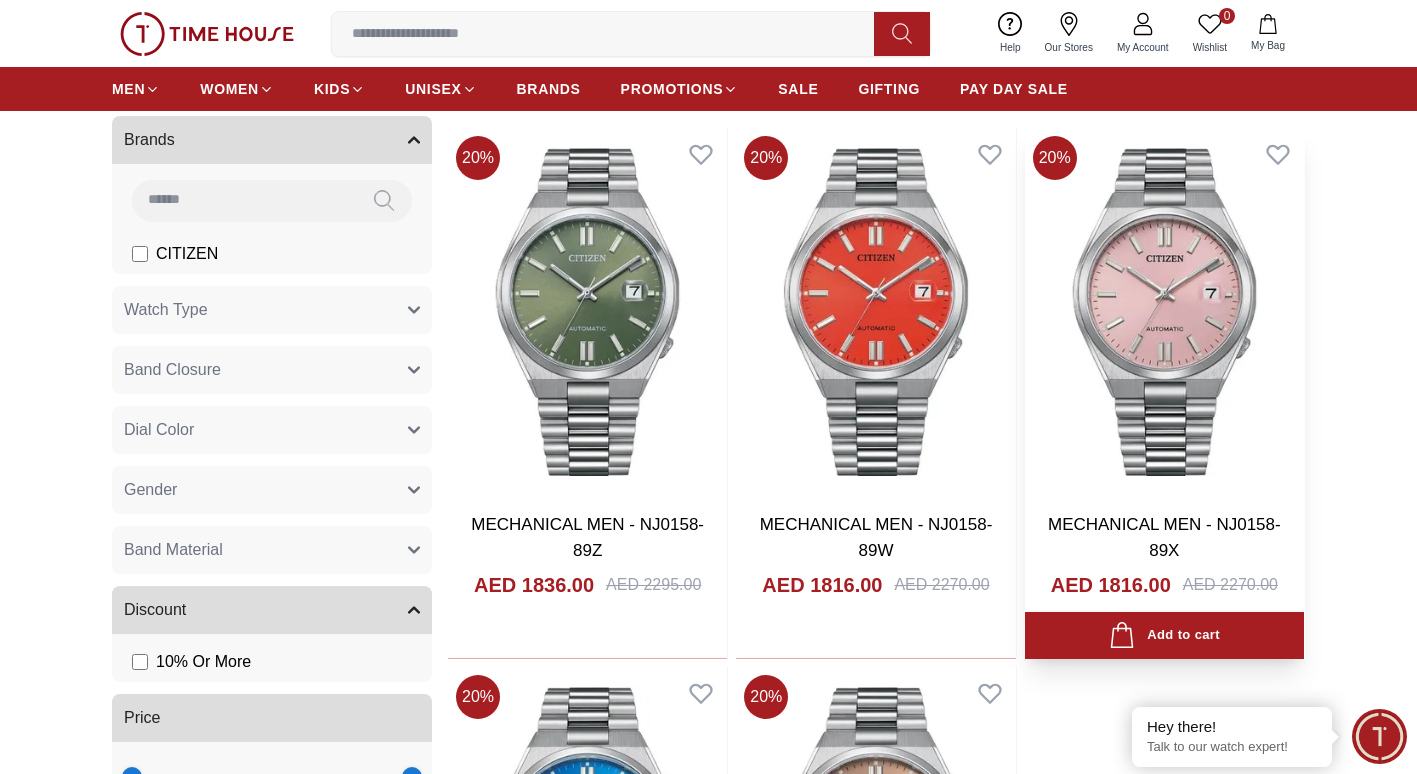 scroll, scrollTop: 601, scrollLeft: 0, axis: vertical 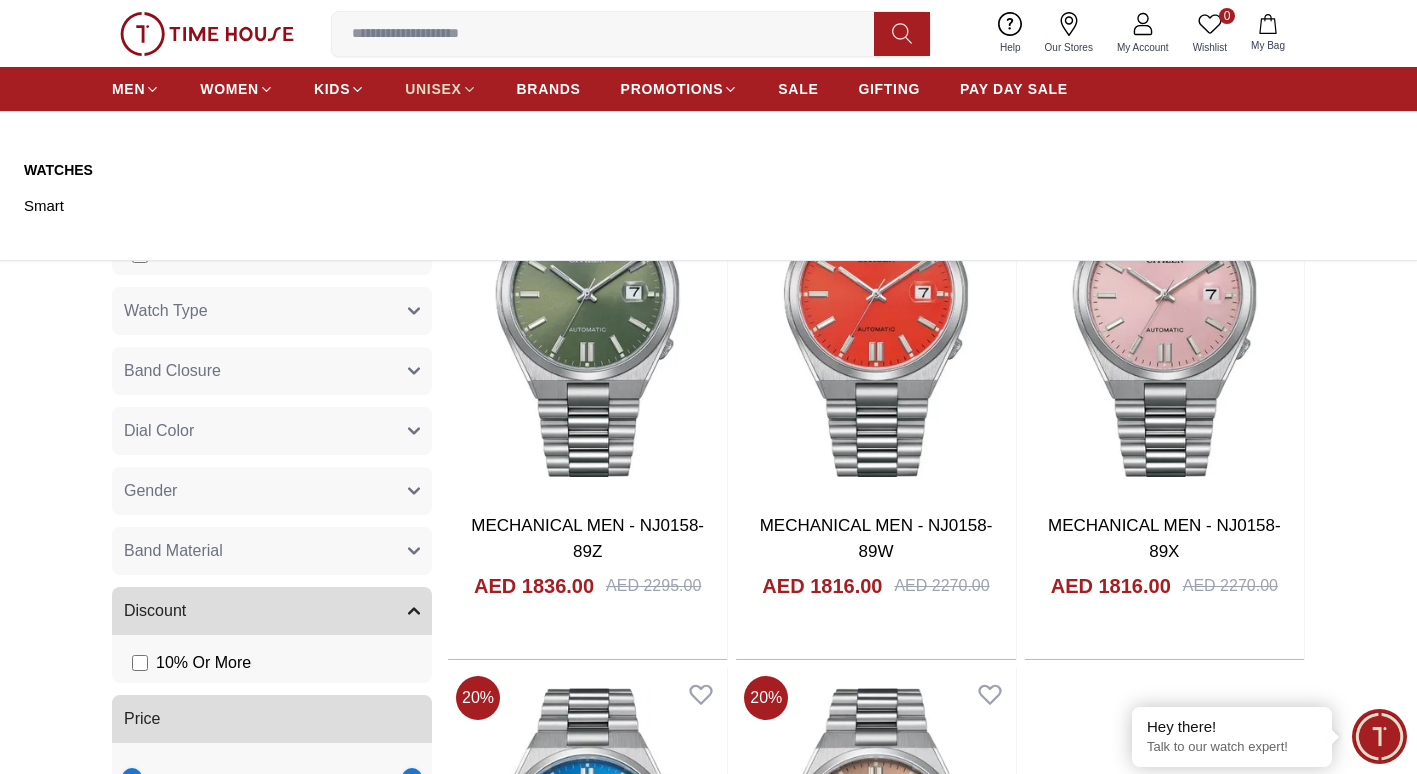 click 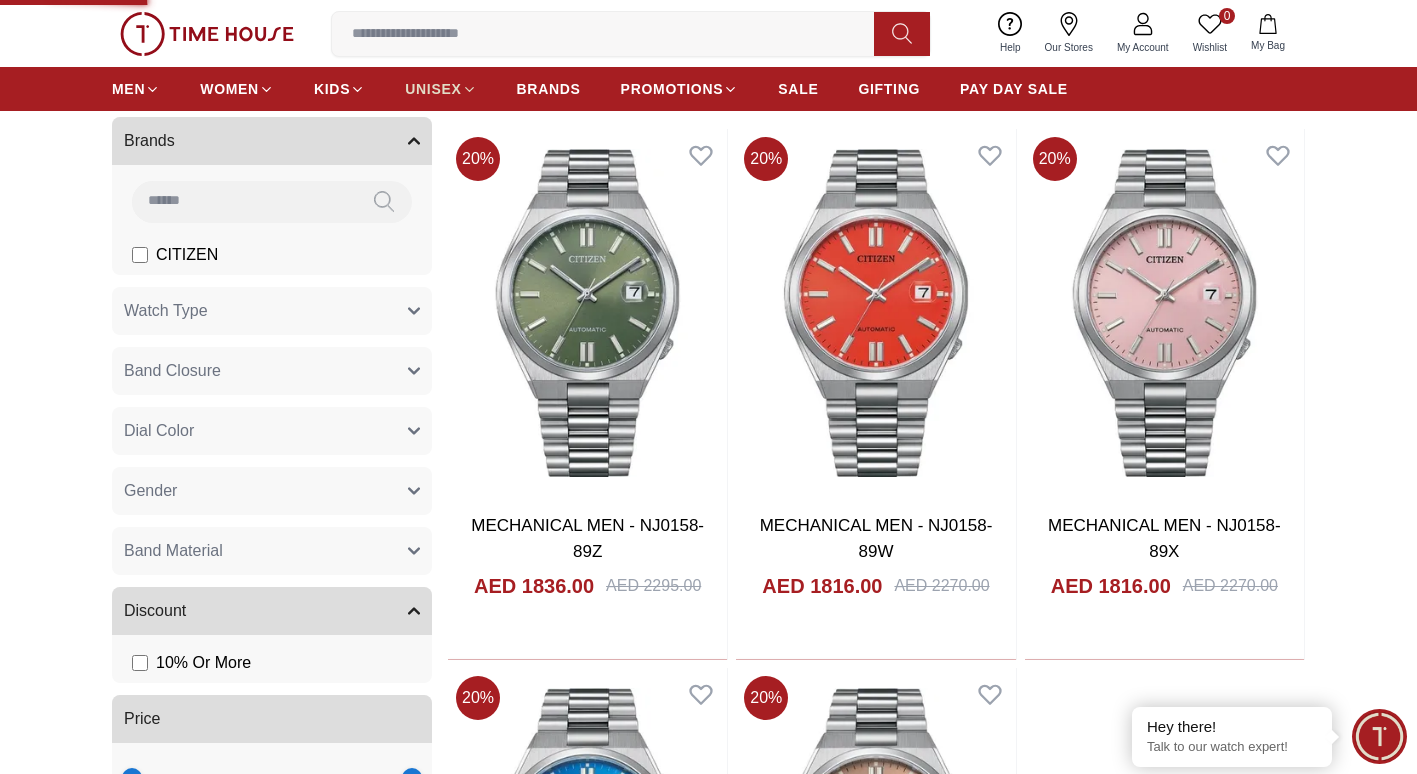 scroll, scrollTop: 0, scrollLeft: 0, axis: both 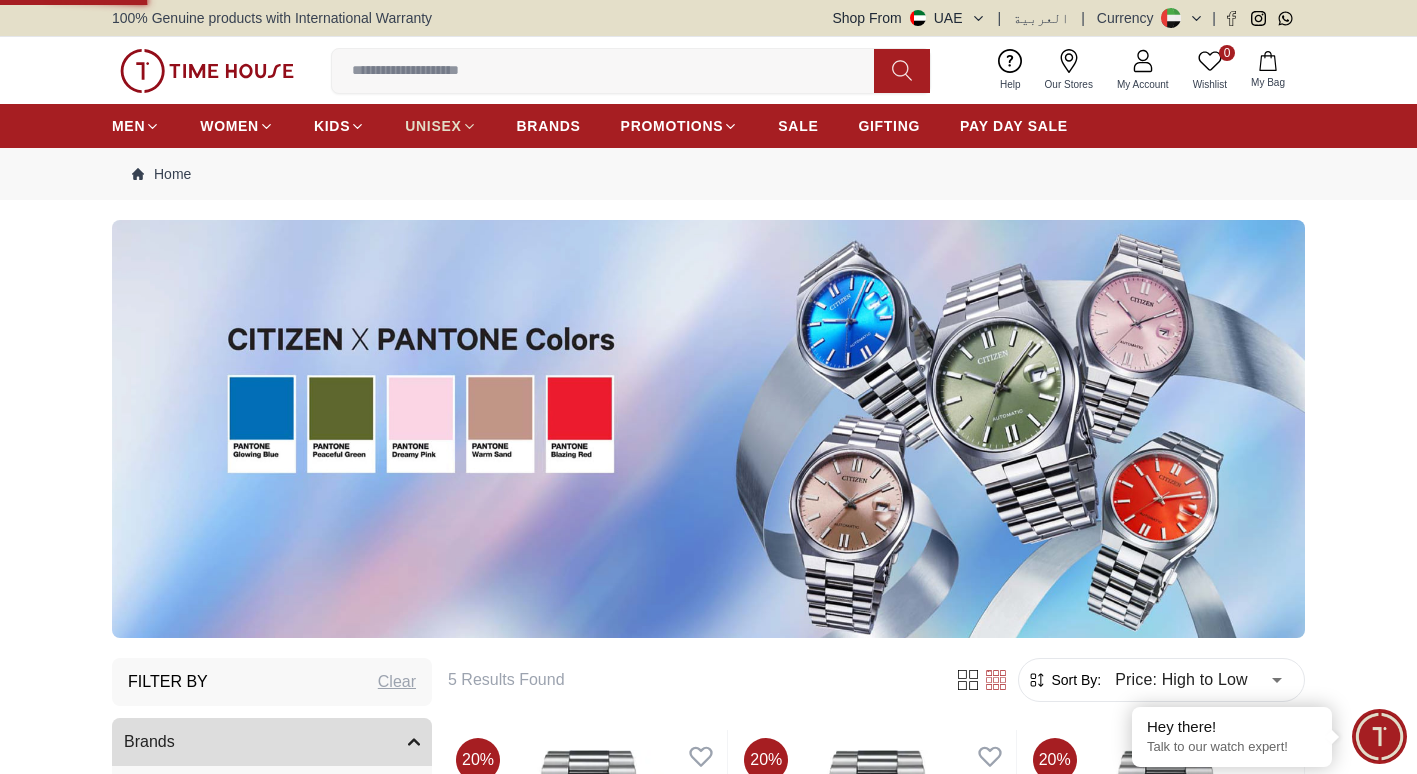 type on "******" 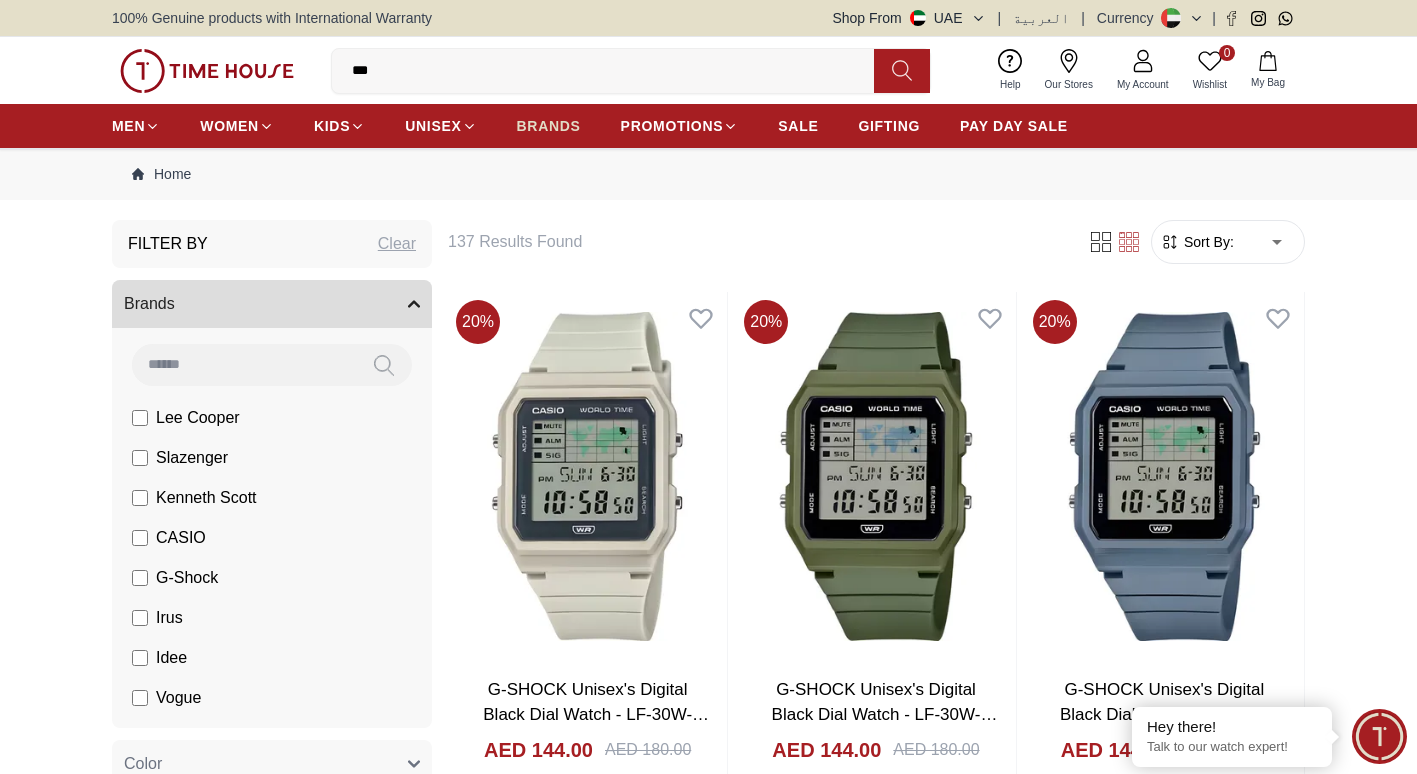 click on "BRANDS" at bounding box center [549, 126] 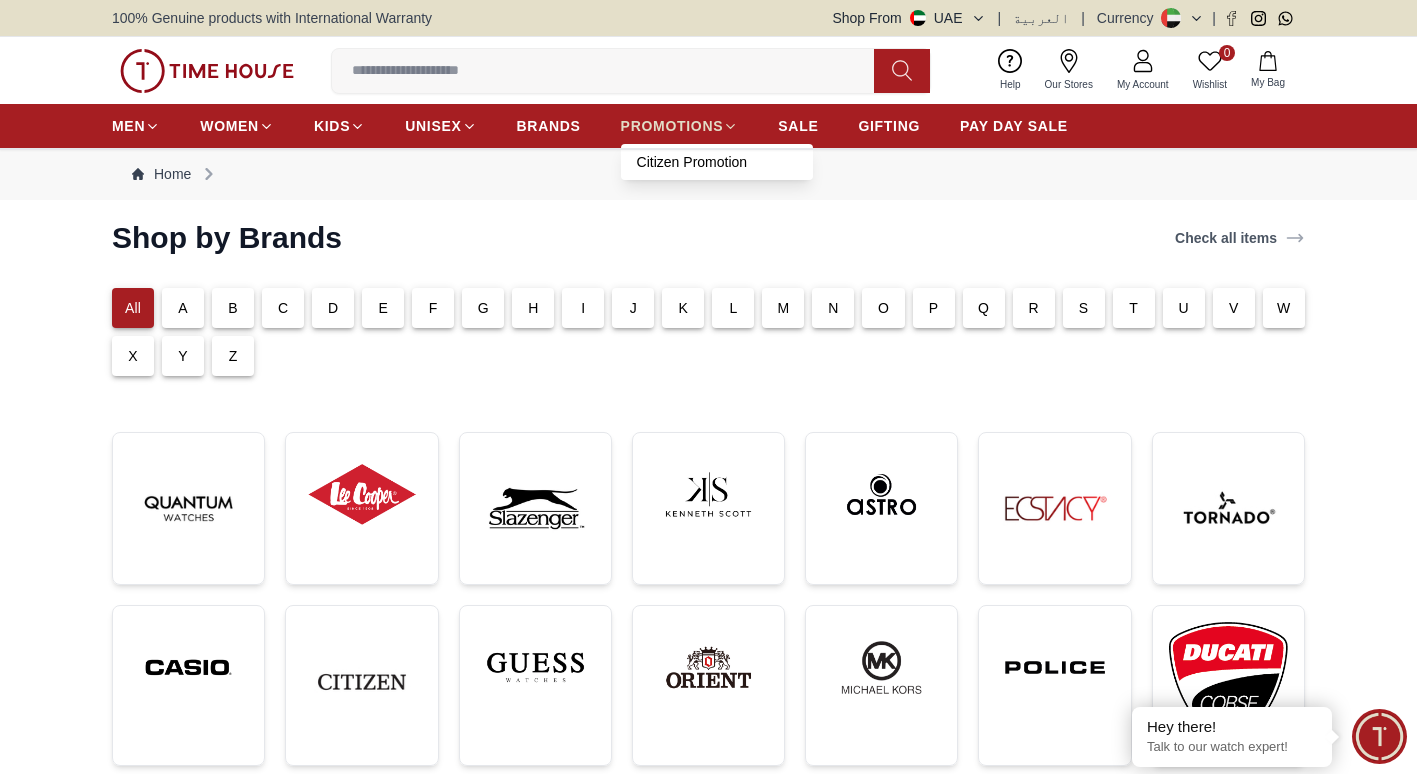 click on "PROMOTIONS" at bounding box center [672, 126] 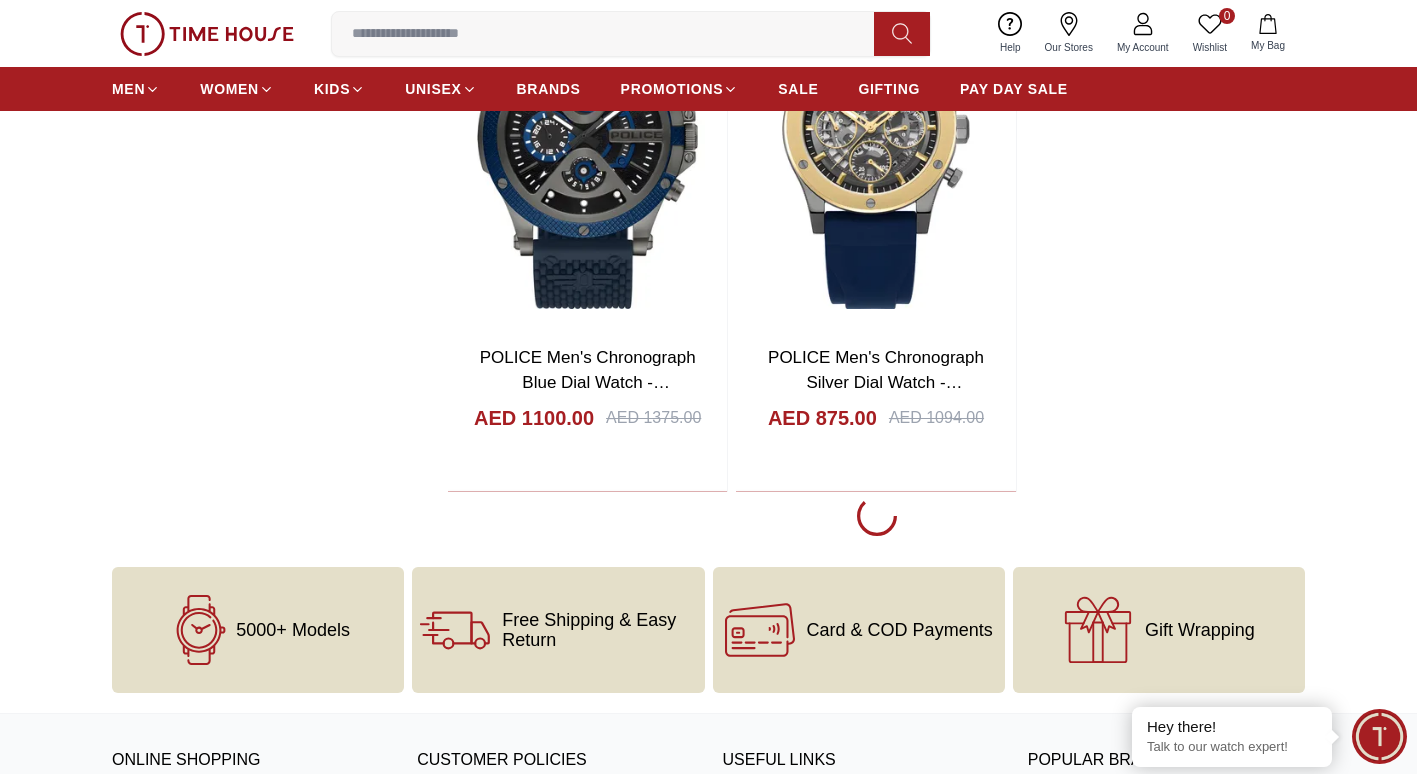 scroll, scrollTop: 3571, scrollLeft: 0, axis: vertical 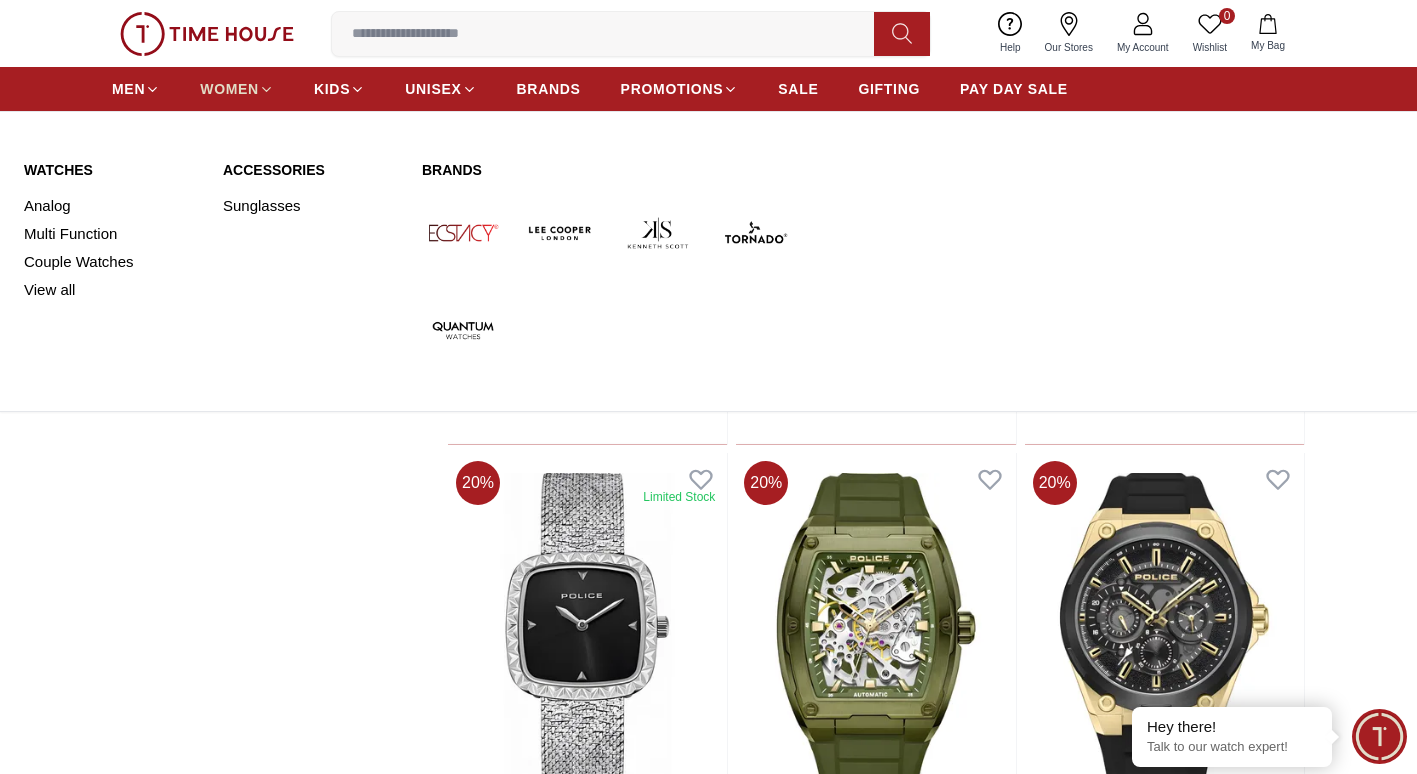 click on "WOMEN" at bounding box center (229, 89) 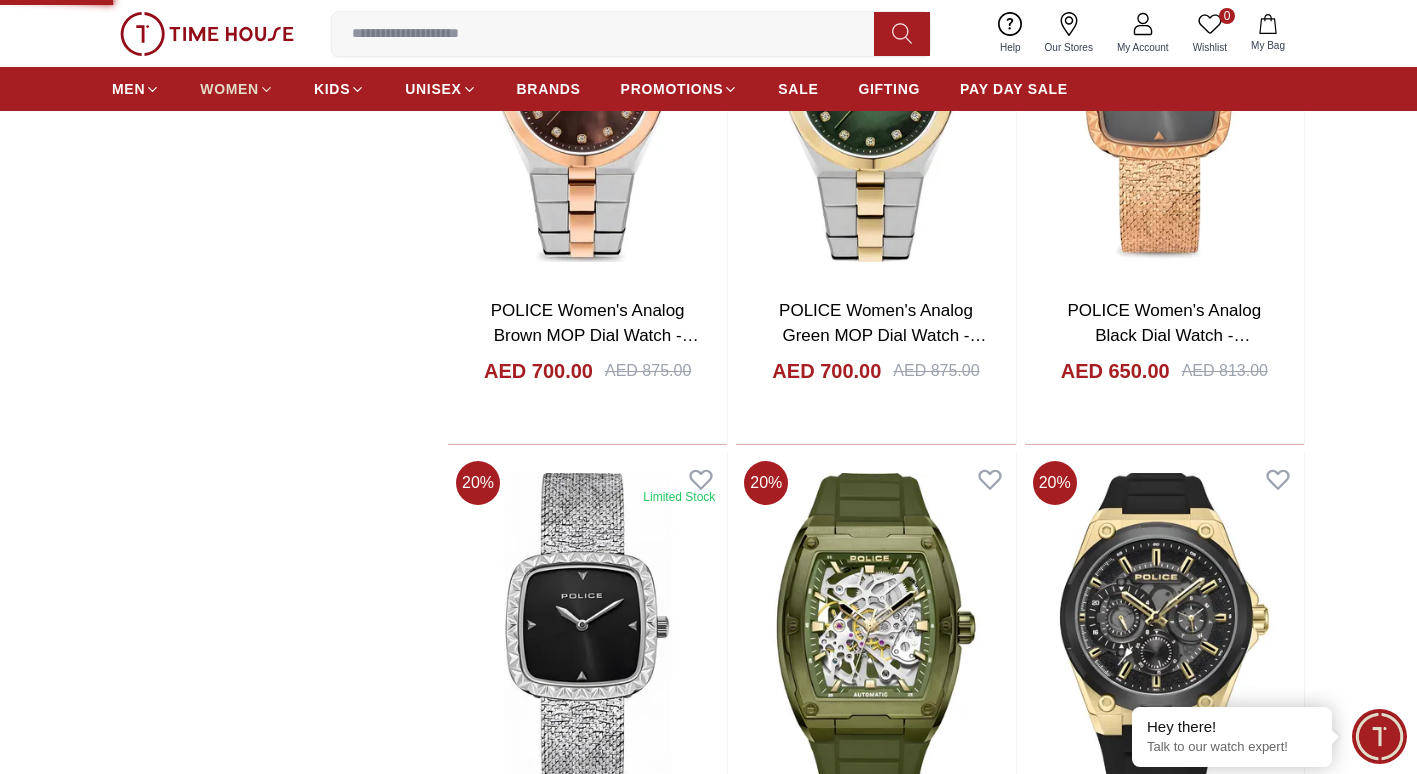 scroll, scrollTop: 0, scrollLeft: 0, axis: both 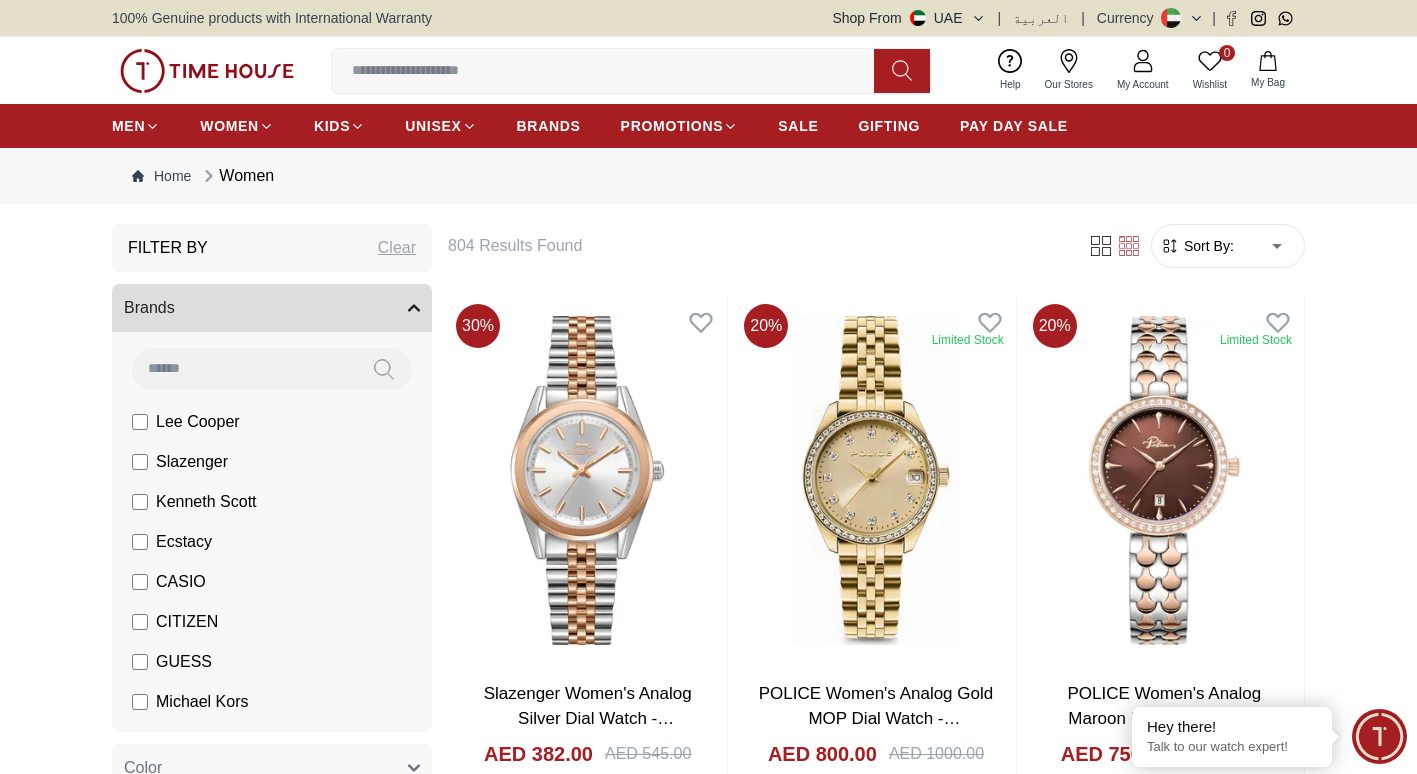 click on "Sort By:" at bounding box center [1207, 246] 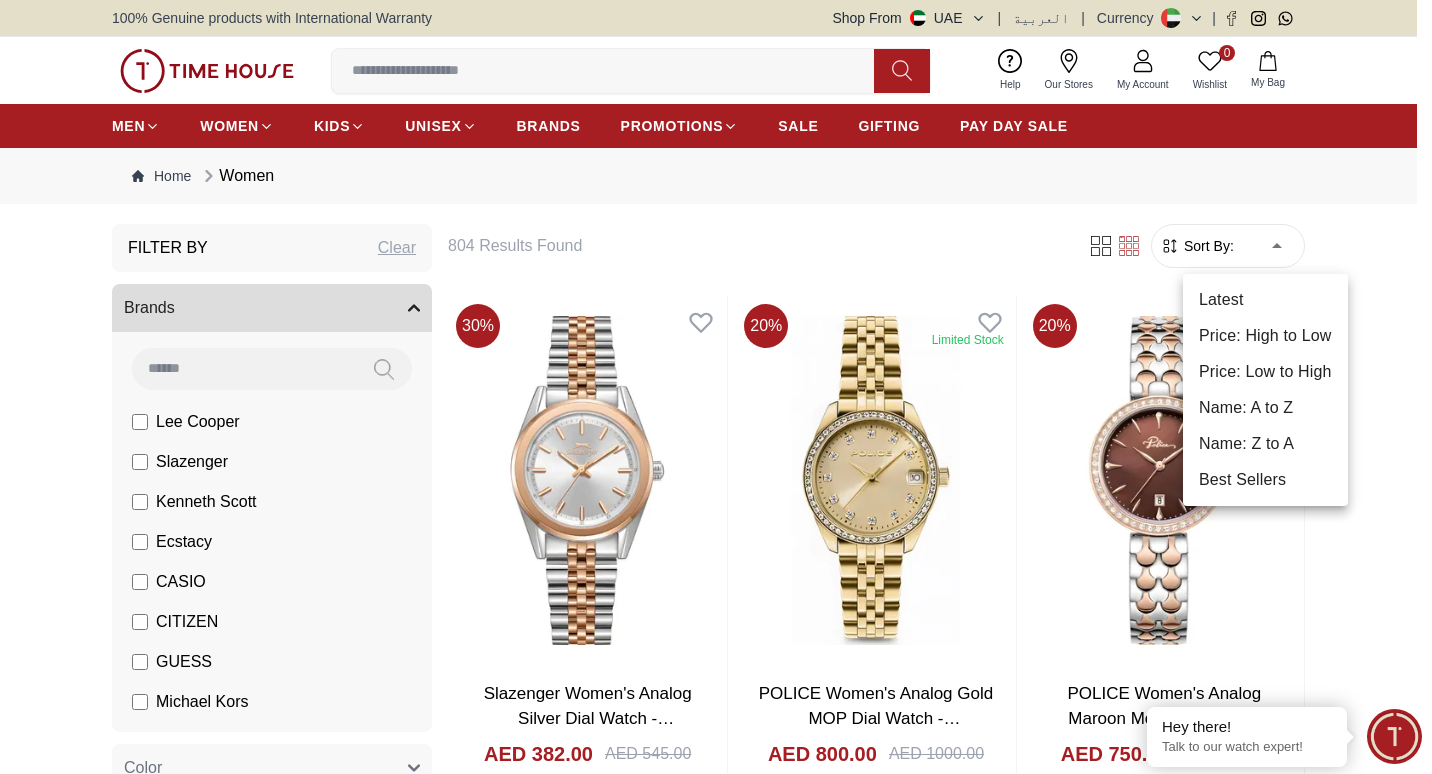 click on "100% Genuine products with International Warranty Shop From [COUNTRY] | العربية |     Currency    | 0 Wishlist My Bag Help Our Stores My Account 0 Wishlist My Bag MEN WOMEN KIDS UNISEX BRANDS PROMOTIONS SALE GIFTING PAY DAY SALE Home Women    Filter By Clear Brands Lee Cooper Slazenger Kenneth Scott Ecstacy CASIO CITIZEN GUESS Michael Kors Police G-Shock Lee Cooper Accessories Irus Idee Vogue Polaroid Ciga Design Color Black Green Blue Red Dark Blue Silver Rose Gold Grey White Mop White White / Rose Gold Silver / Silver Silver / Gold Silver / Rose Gold Black / Black Black / Rose Gold Gold Yellow Dark Green Brown White / Silver Light Blue Black /Grey White Mop / Silver Blue / Rose Gold Pink Purple Black  / Rose Gold Green / Green Blue / Blue Navy Blue Blue / Silver Champagne White / Gold Black  Ivory O.Green Peach Green / Silver MOP Light blue Dark green Light green Rose gold Silver / White / Rose Gold Black / Pink Beige Green Sunray  Rose Gold Sunray  Blue MOP Rose Gold MOP MOP / Rose Gold Size 1" at bounding box center (716, 2430) 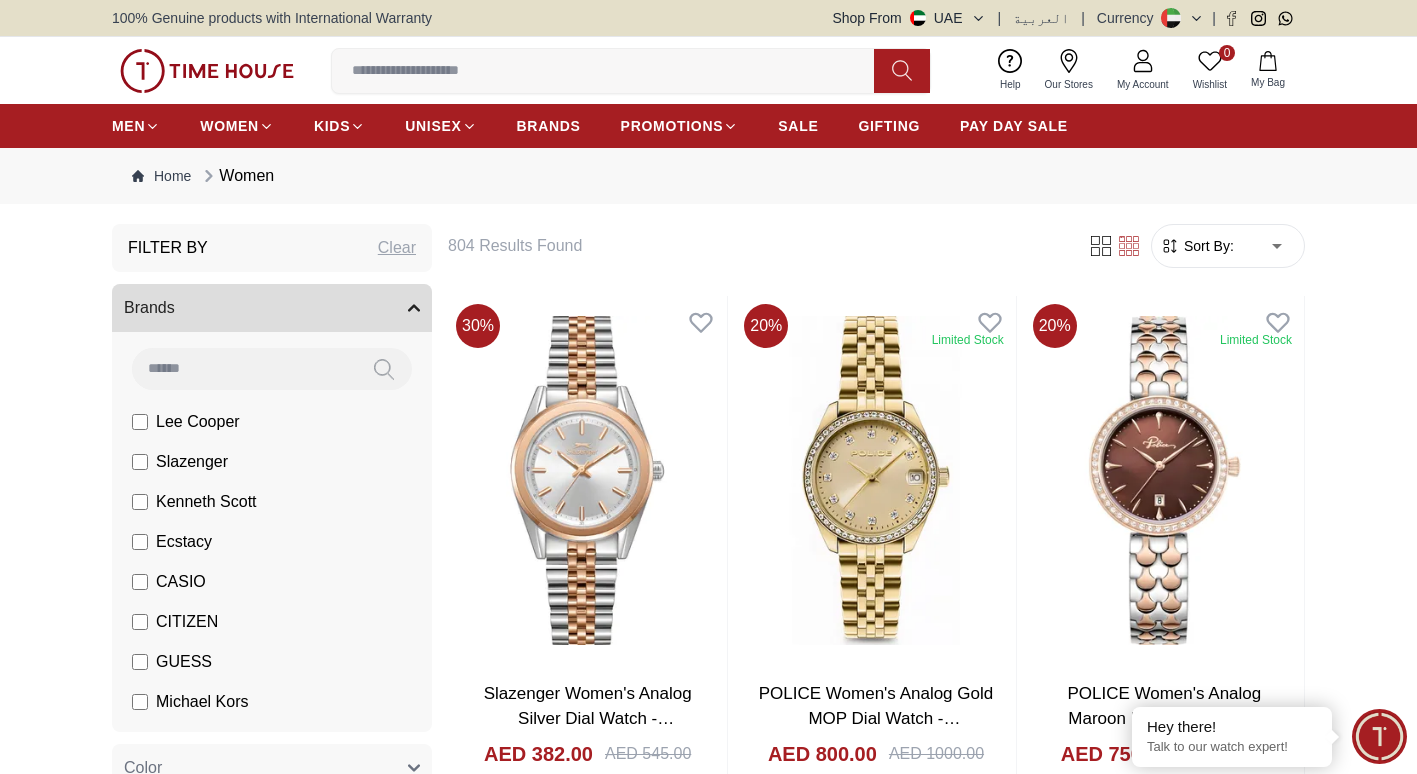 type on "*" 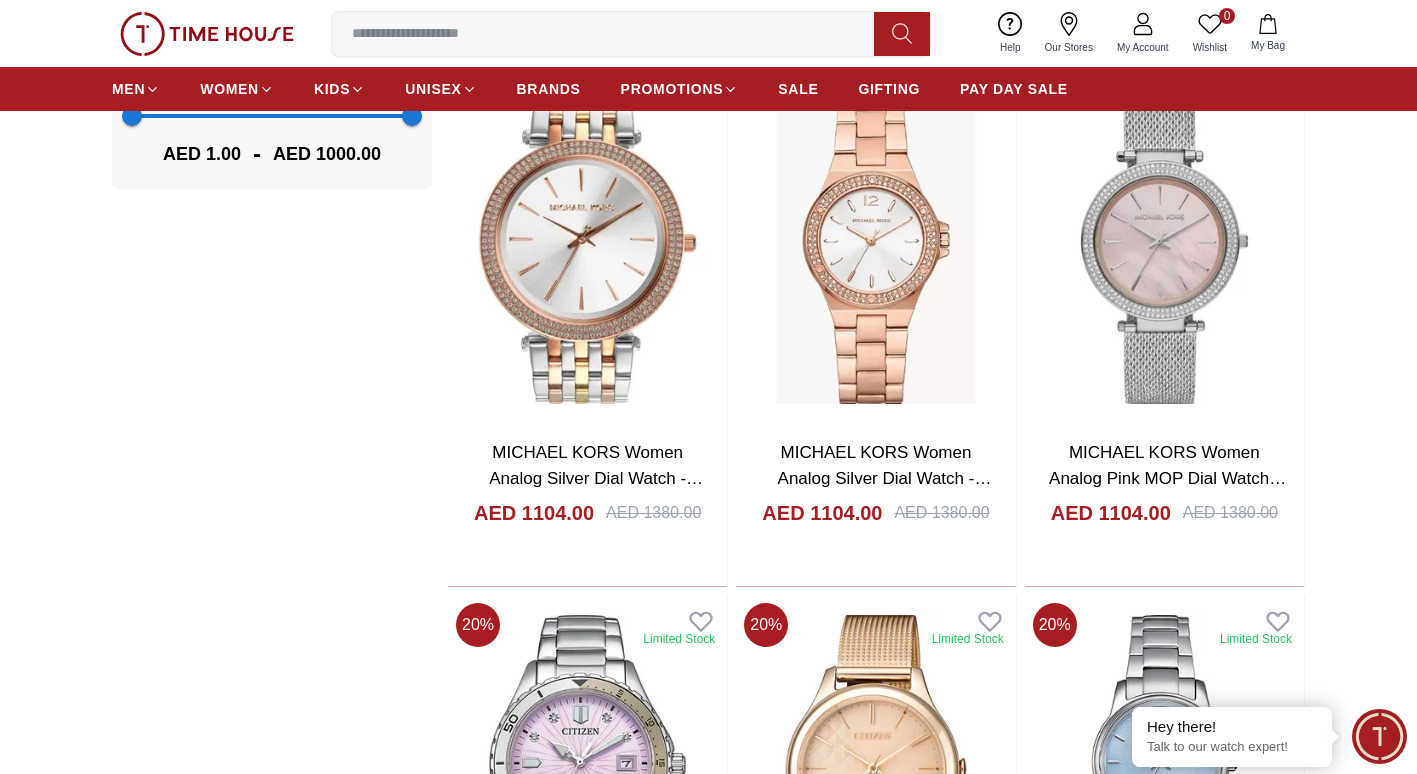 scroll, scrollTop: 1860, scrollLeft: 0, axis: vertical 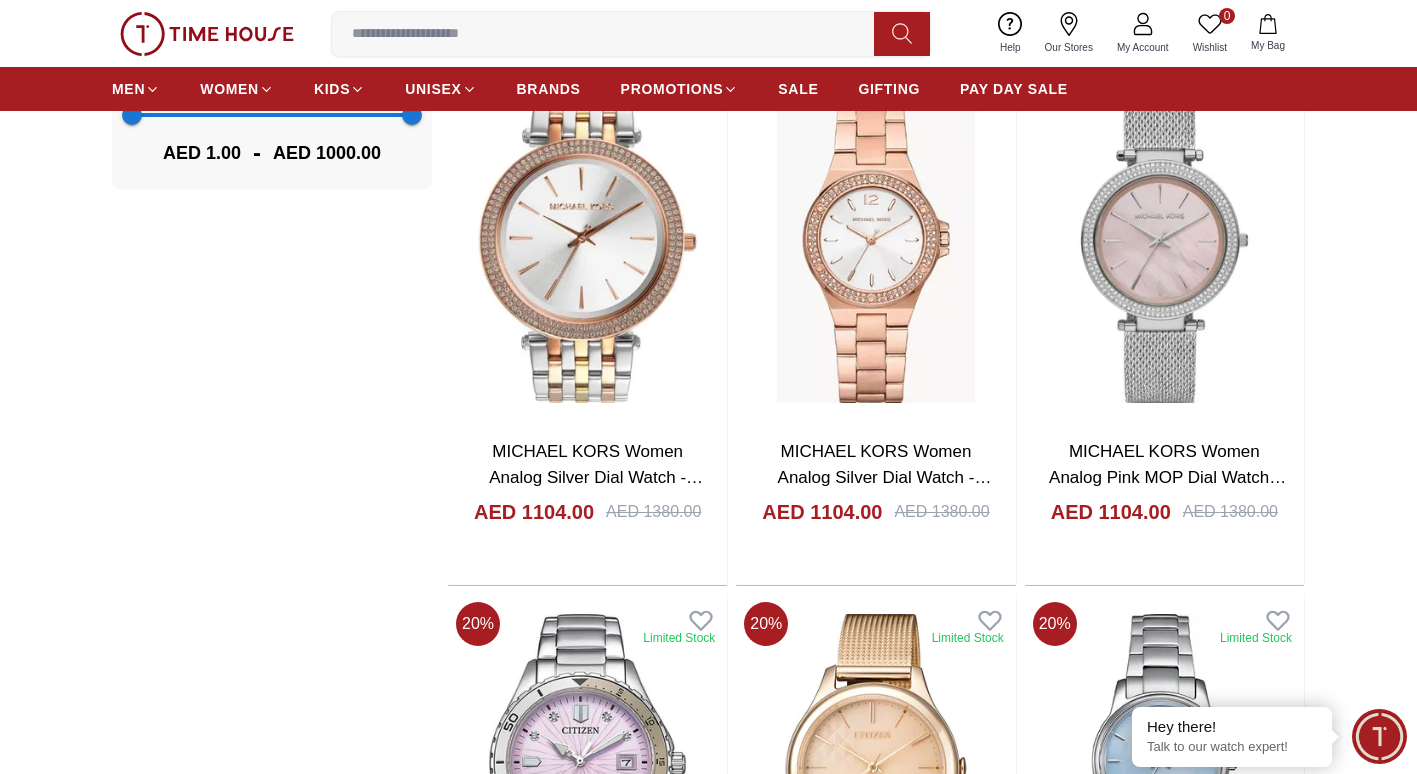 click on "MICHAEL KORS Women Analog Pink MOP Dial Watch - MK4518" at bounding box center [1167, 477] 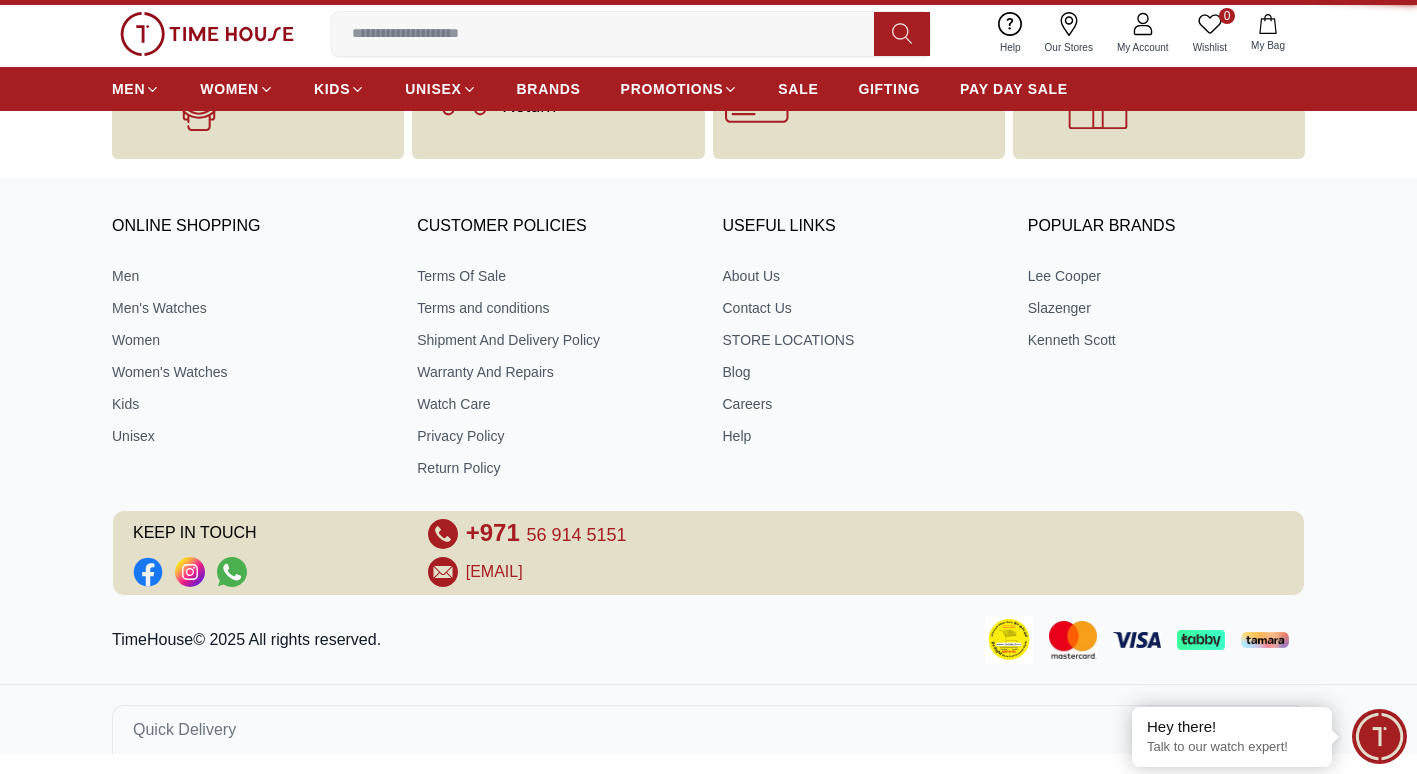 scroll, scrollTop: 0, scrollLeft: 0, axis: both 